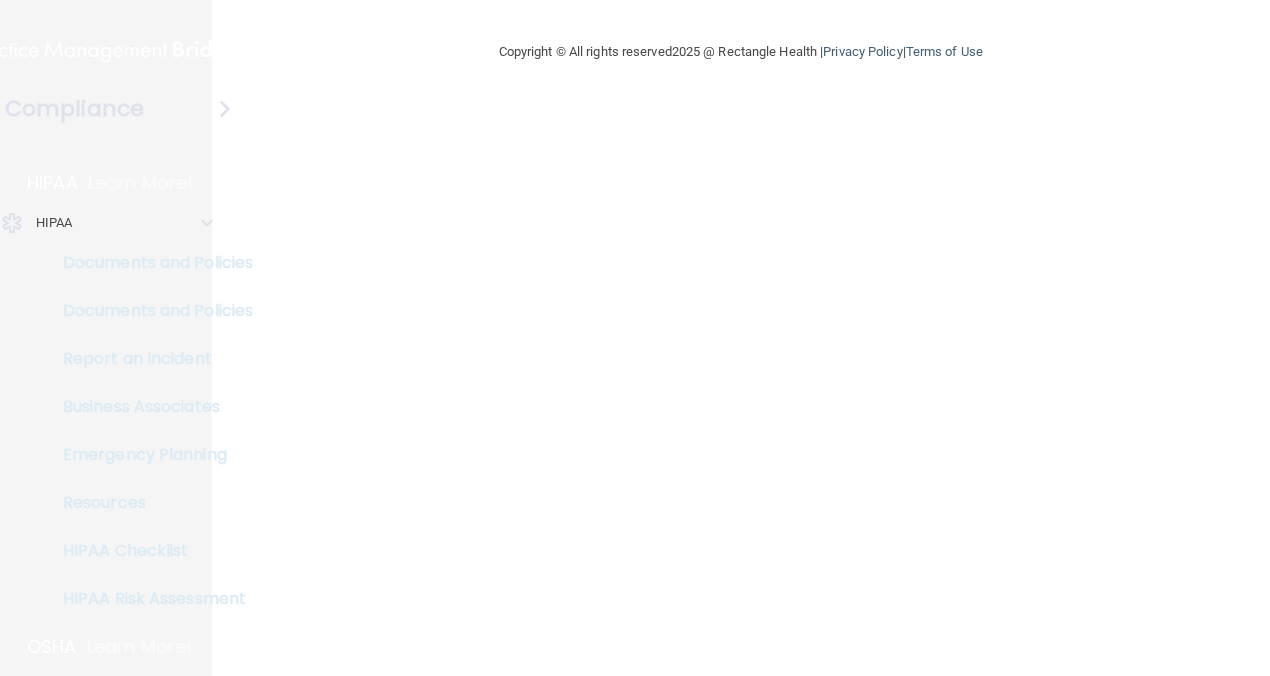 scroll, scrollTop: 0, scrollLeft: 0, axis: both 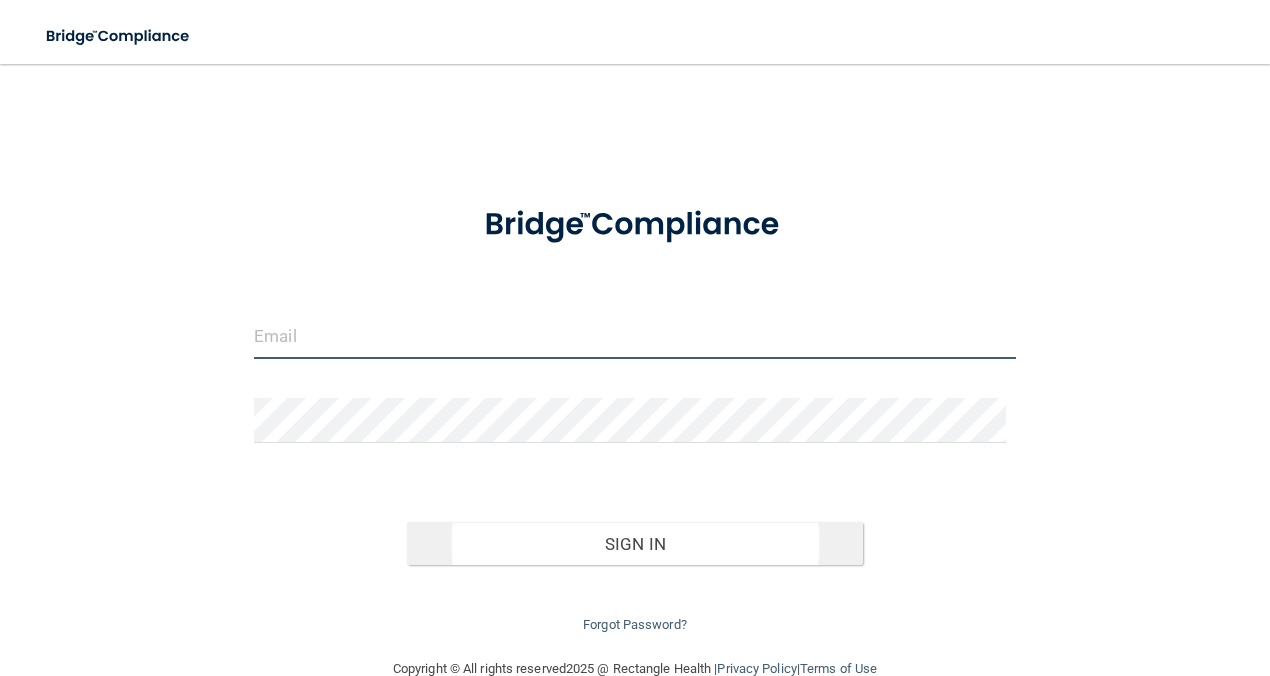 type on "[EMAIL]" 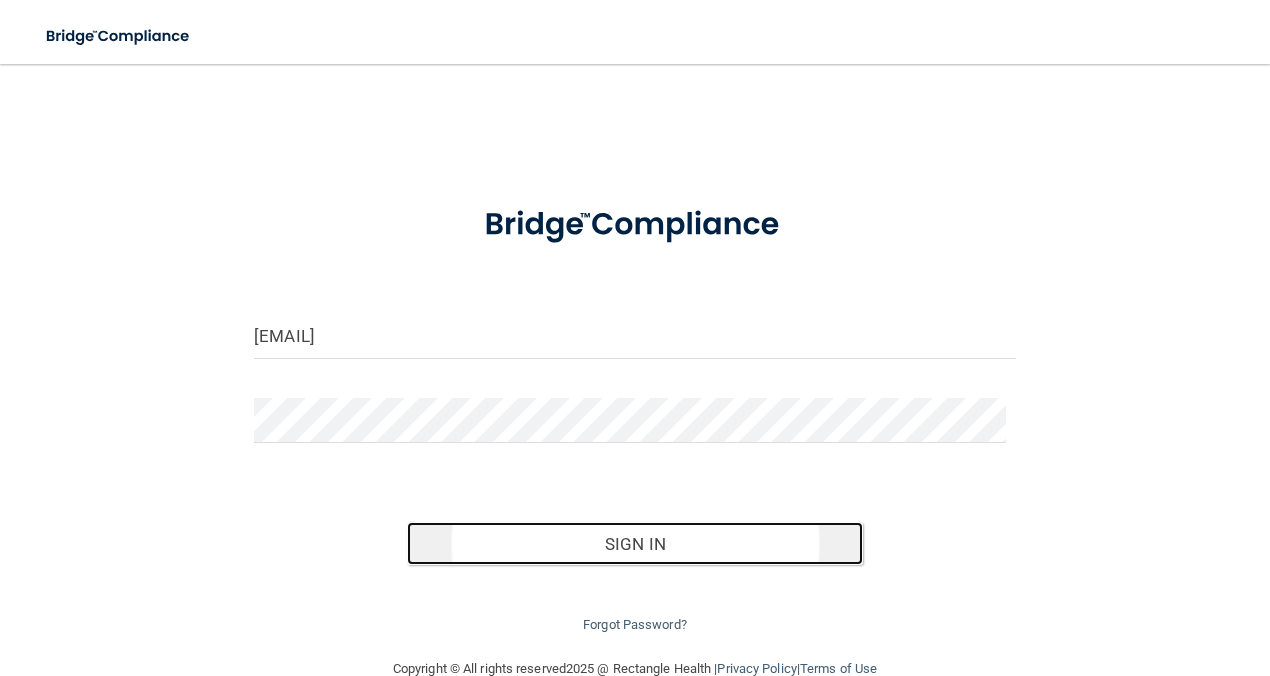 click on "Sign In" at bounding box center (635, 544) 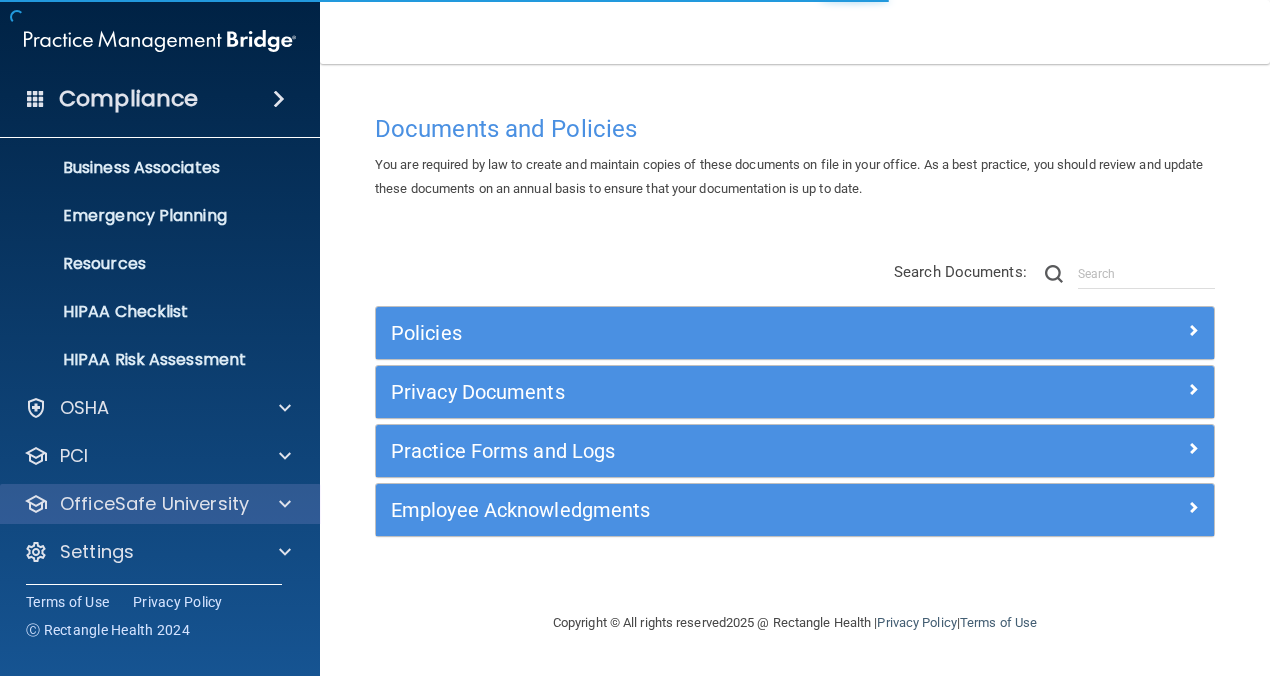 scroll, scrollTop: 154, scrollLeft: 0, axis: vertical 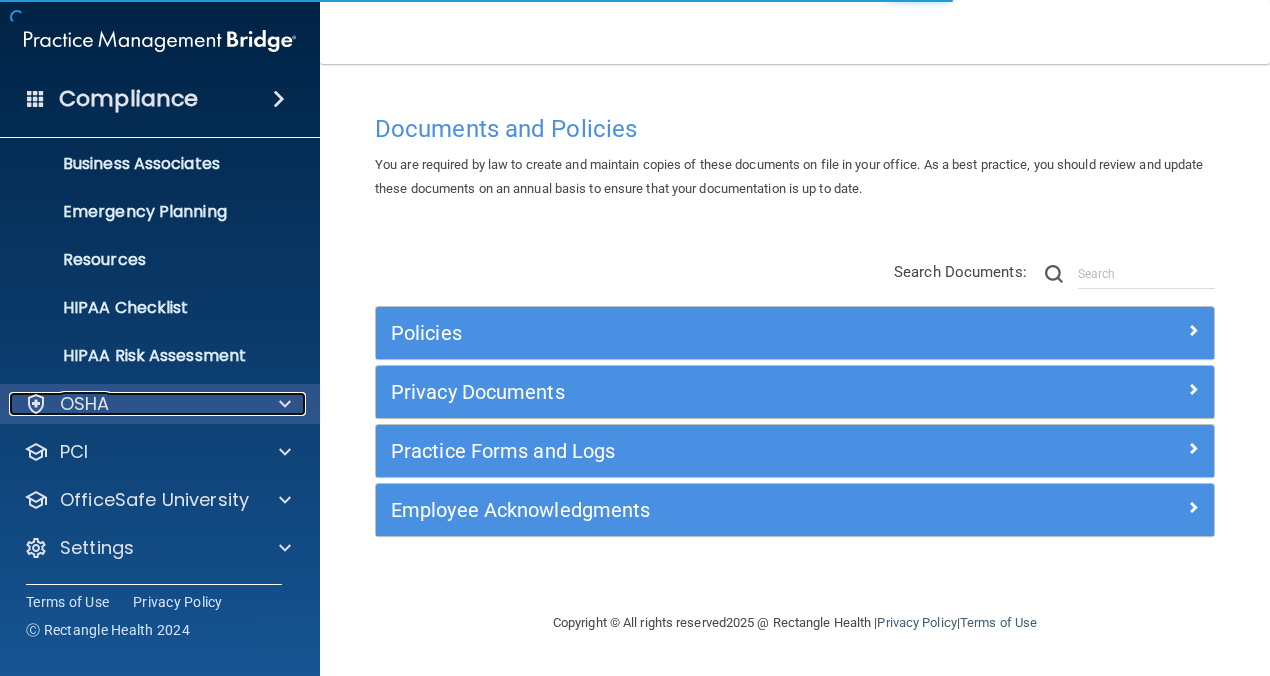 click on "OSHA" at bounding box center [133, 404] 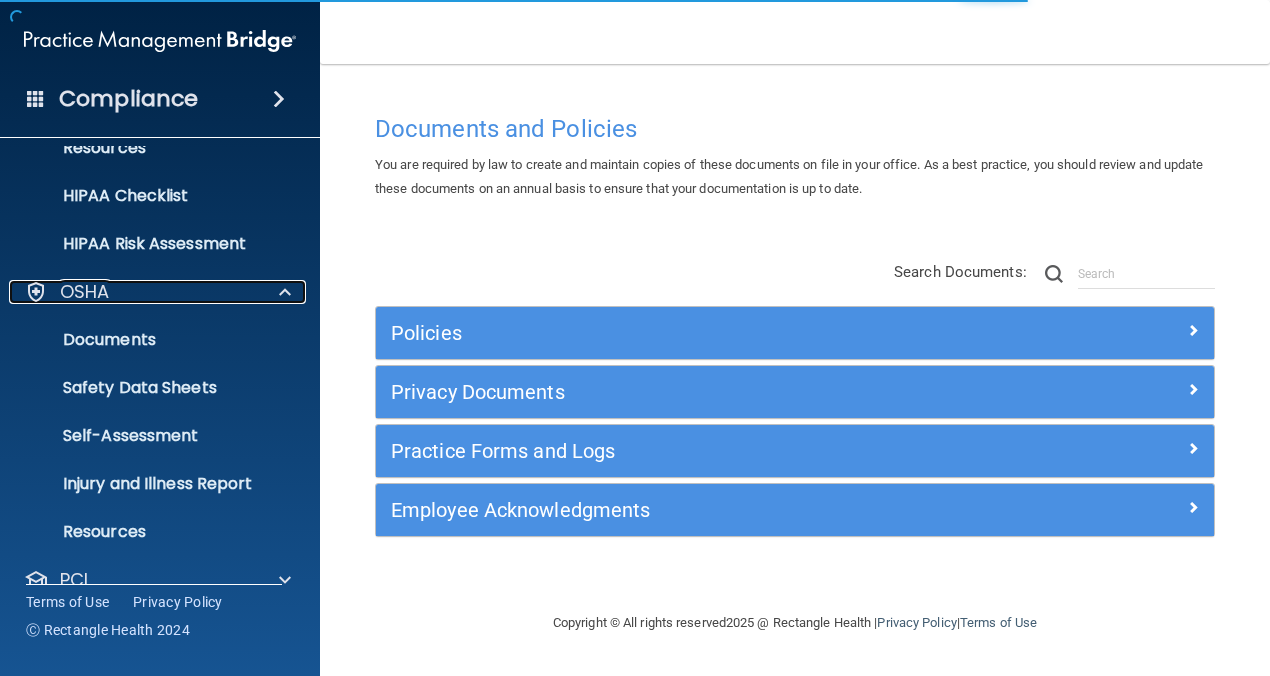 scroll, scrollTop: 394, scrollLeft: 0, axis: vertical 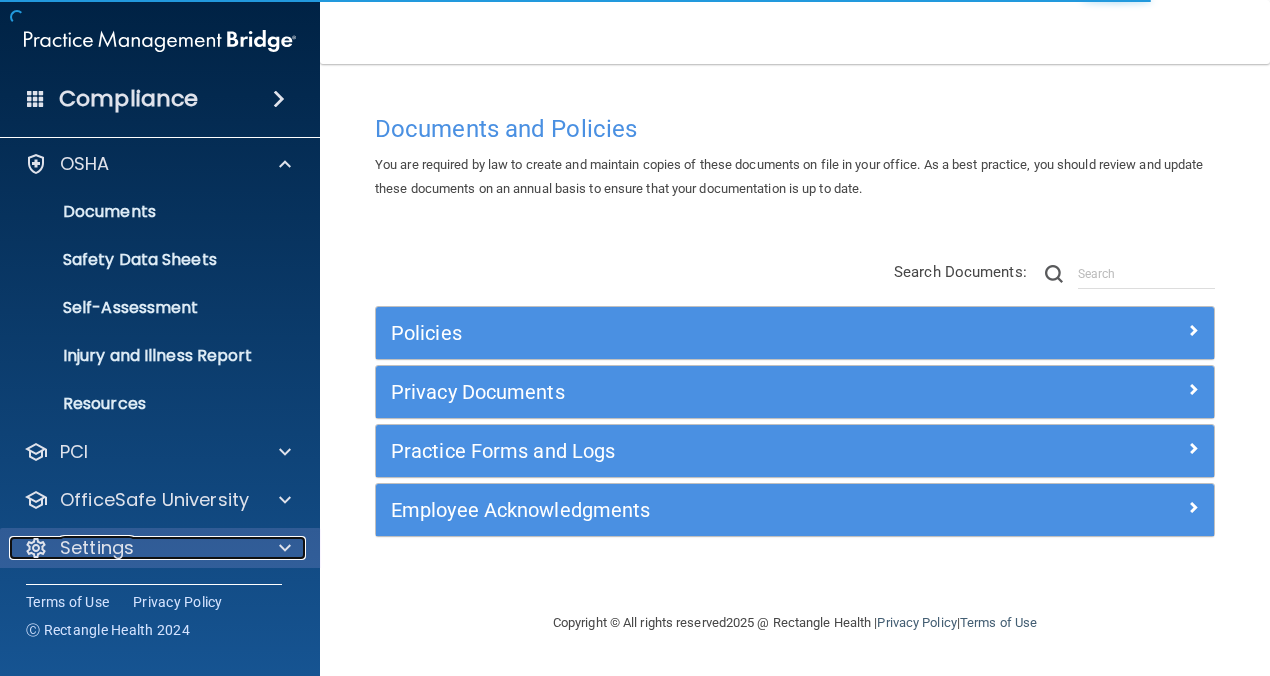 click on "Settings" at bounding box center (97, 548) 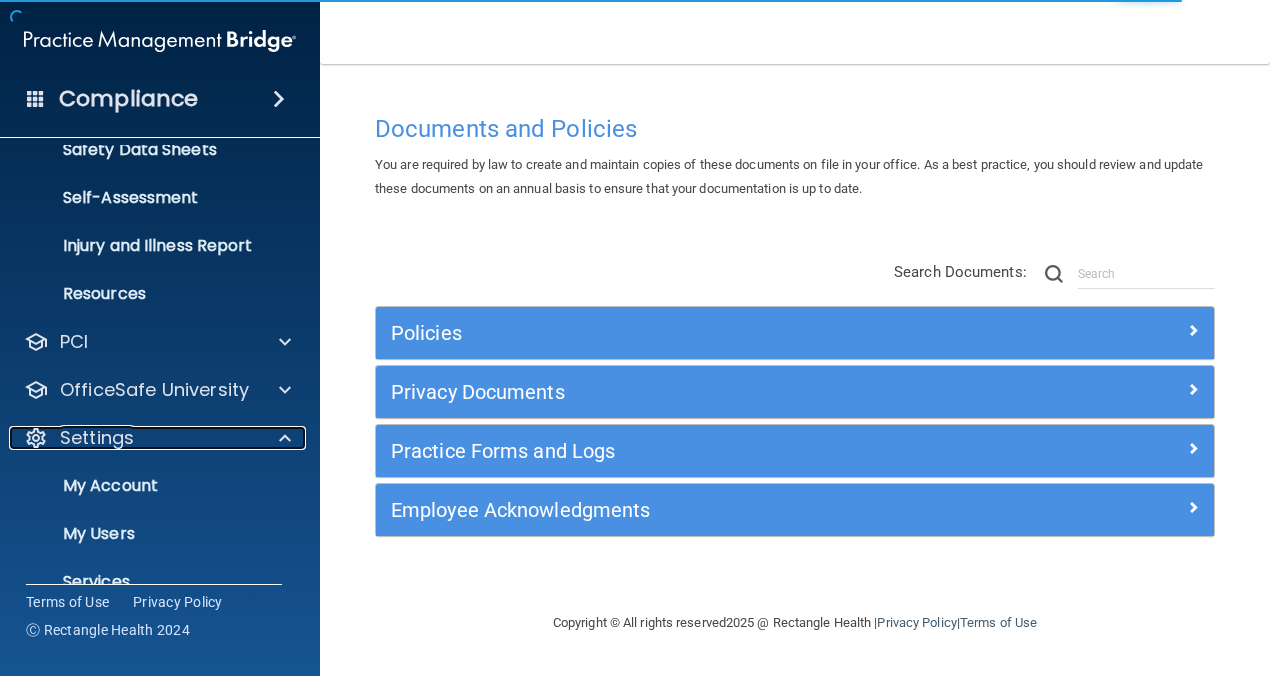 scroll, scrollTop: 585, scrollLeft: 0, axis: vertical 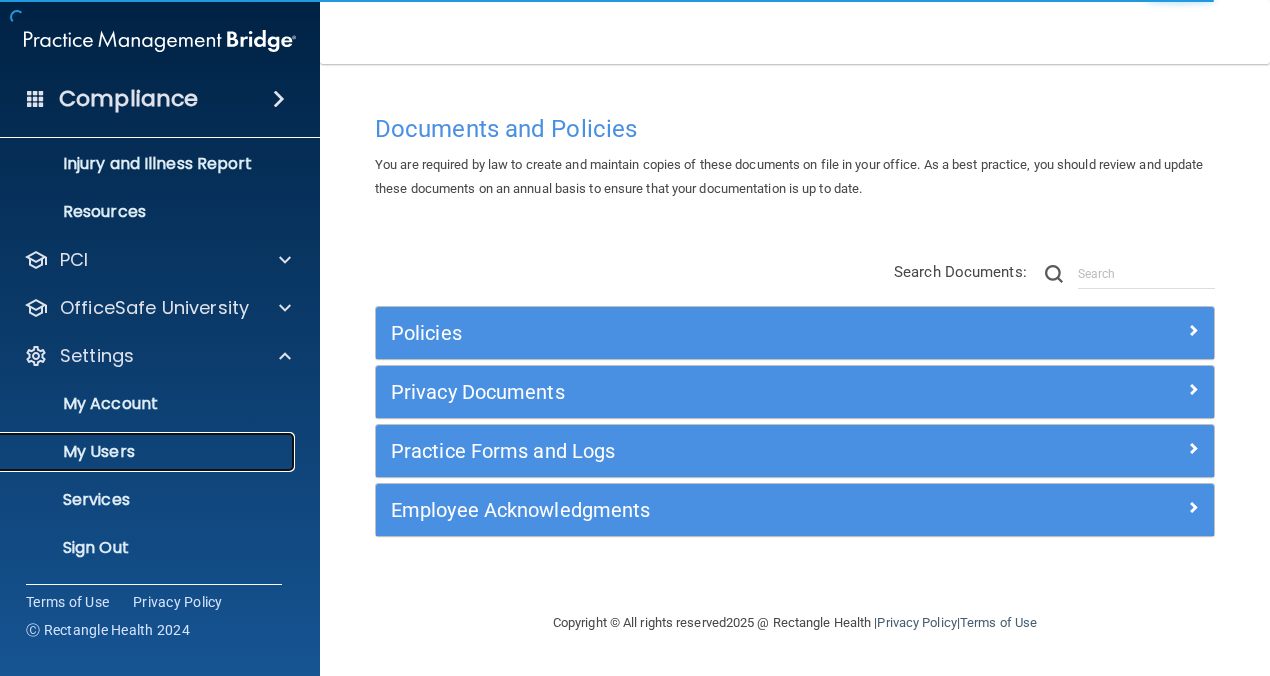 click on "My Users" at bounding box center [149, 452] 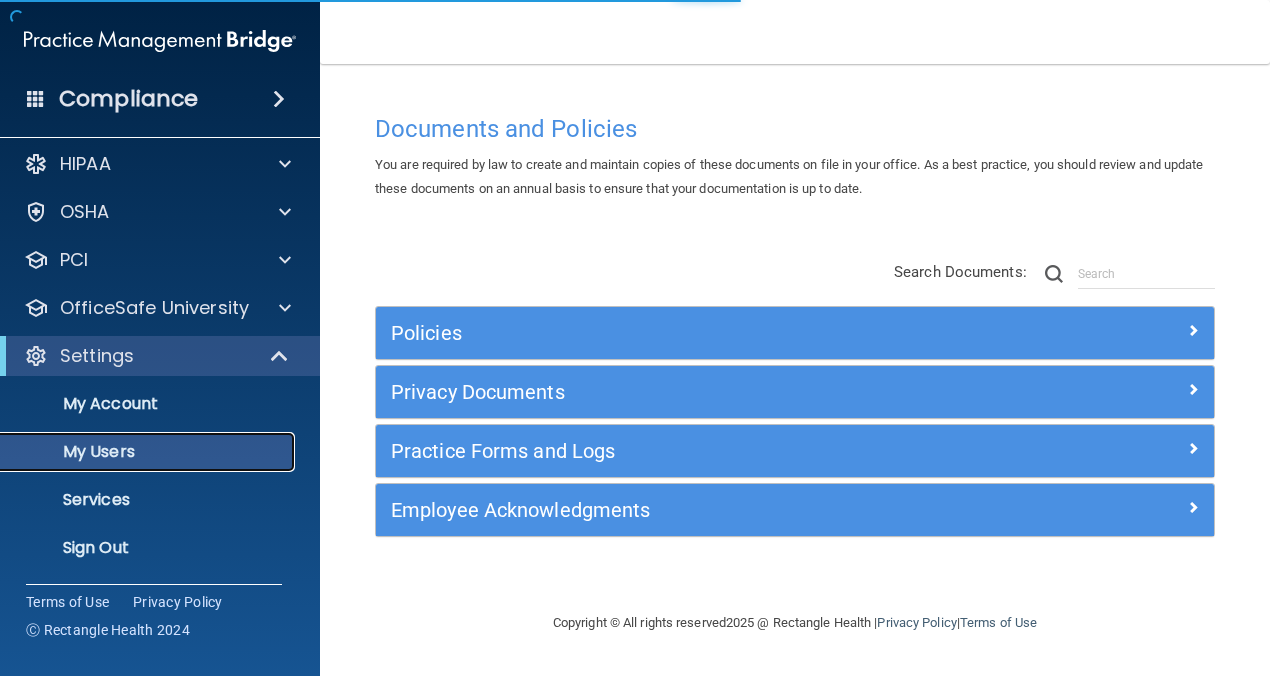 scroll, scrollTop: 10, scrollLeft: 0, axis: vertical 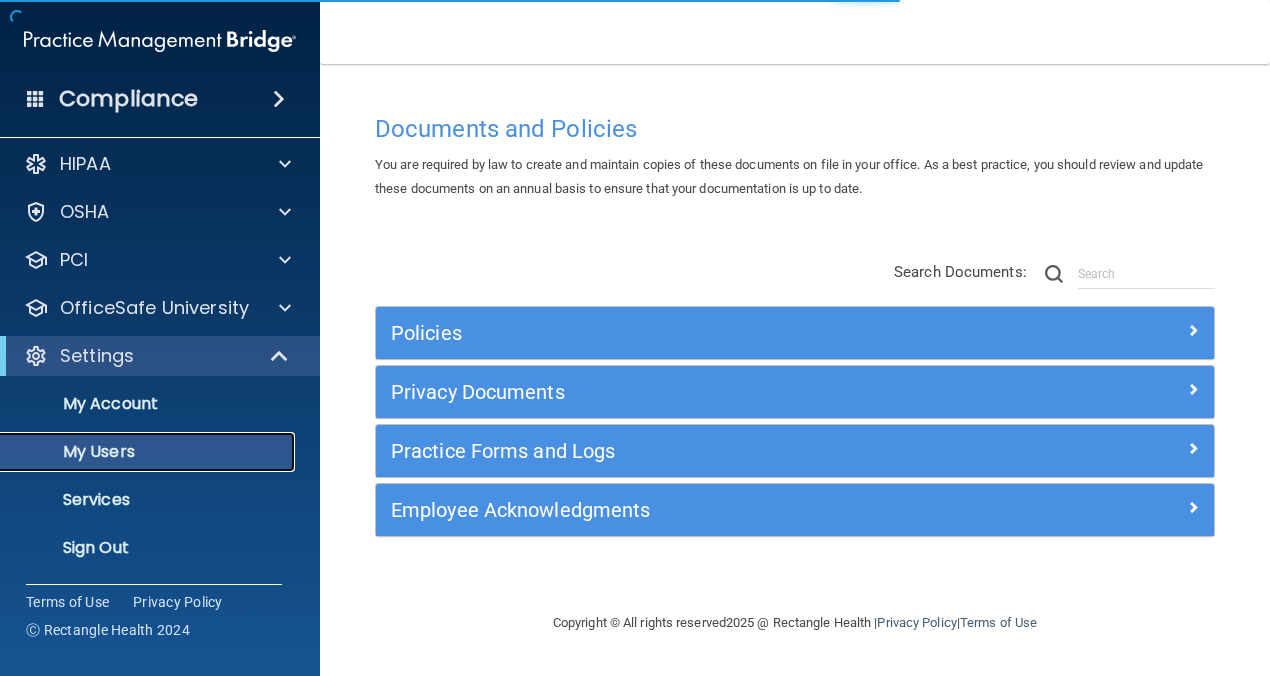 select on "20" 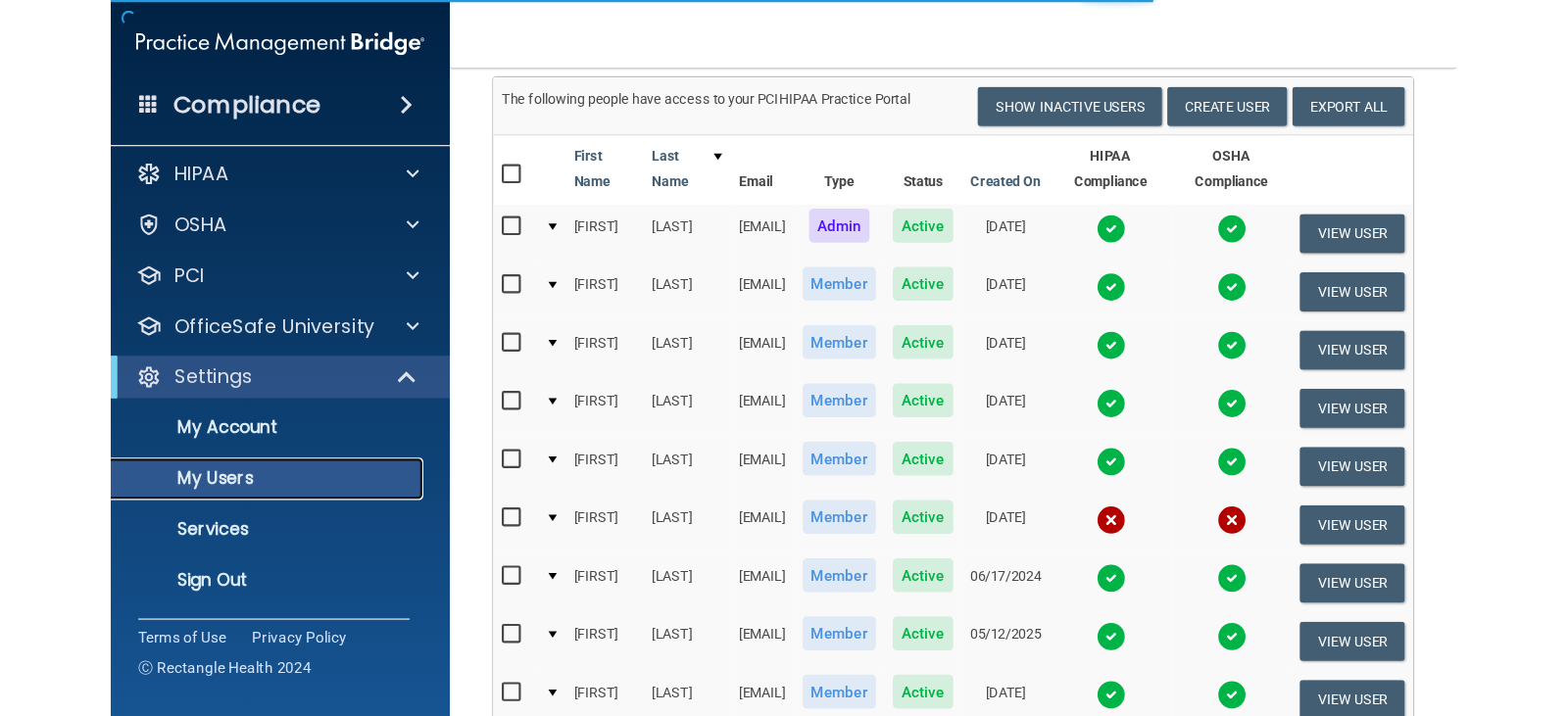scroll, scrollTop: 196, scrollLeft: 0, axis: vertical 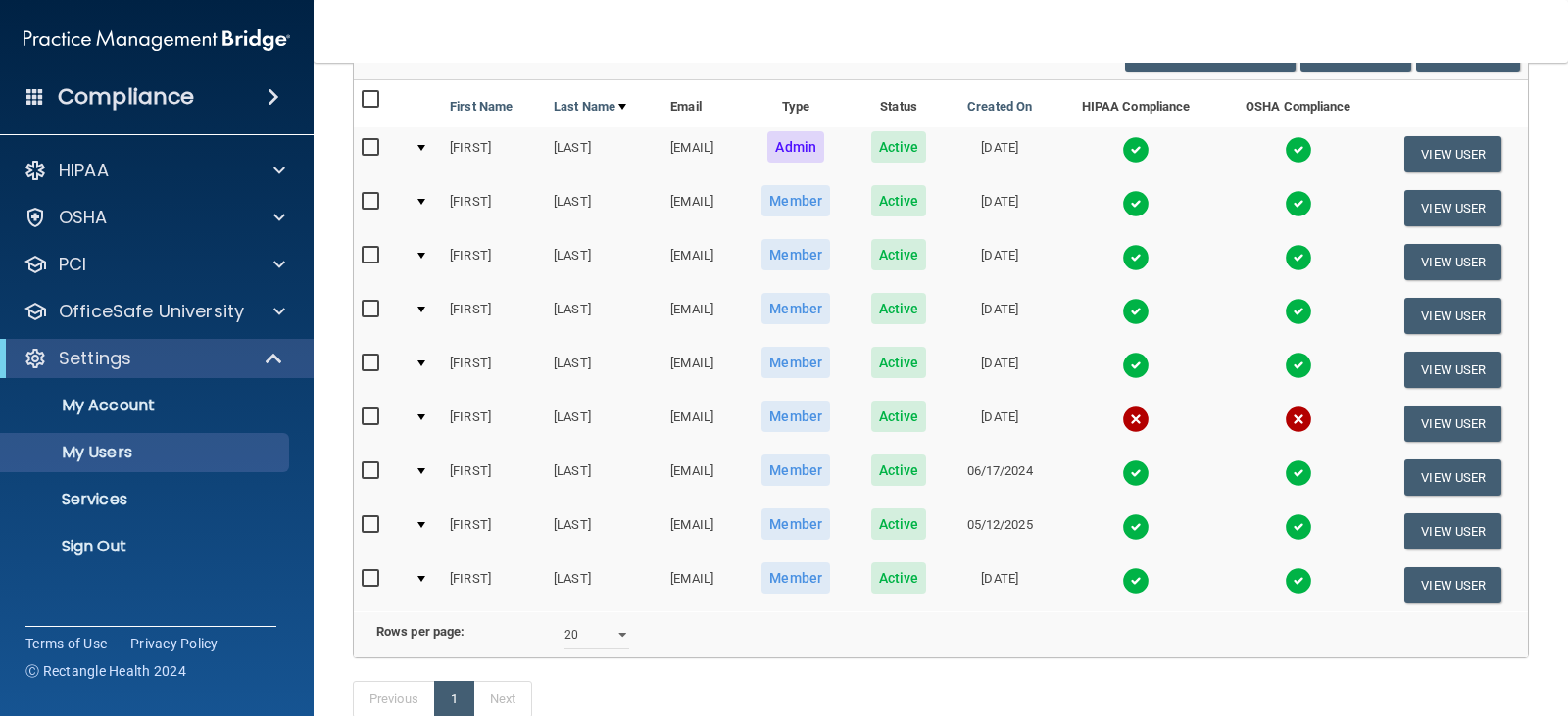 click at bounding box center [424, 423] 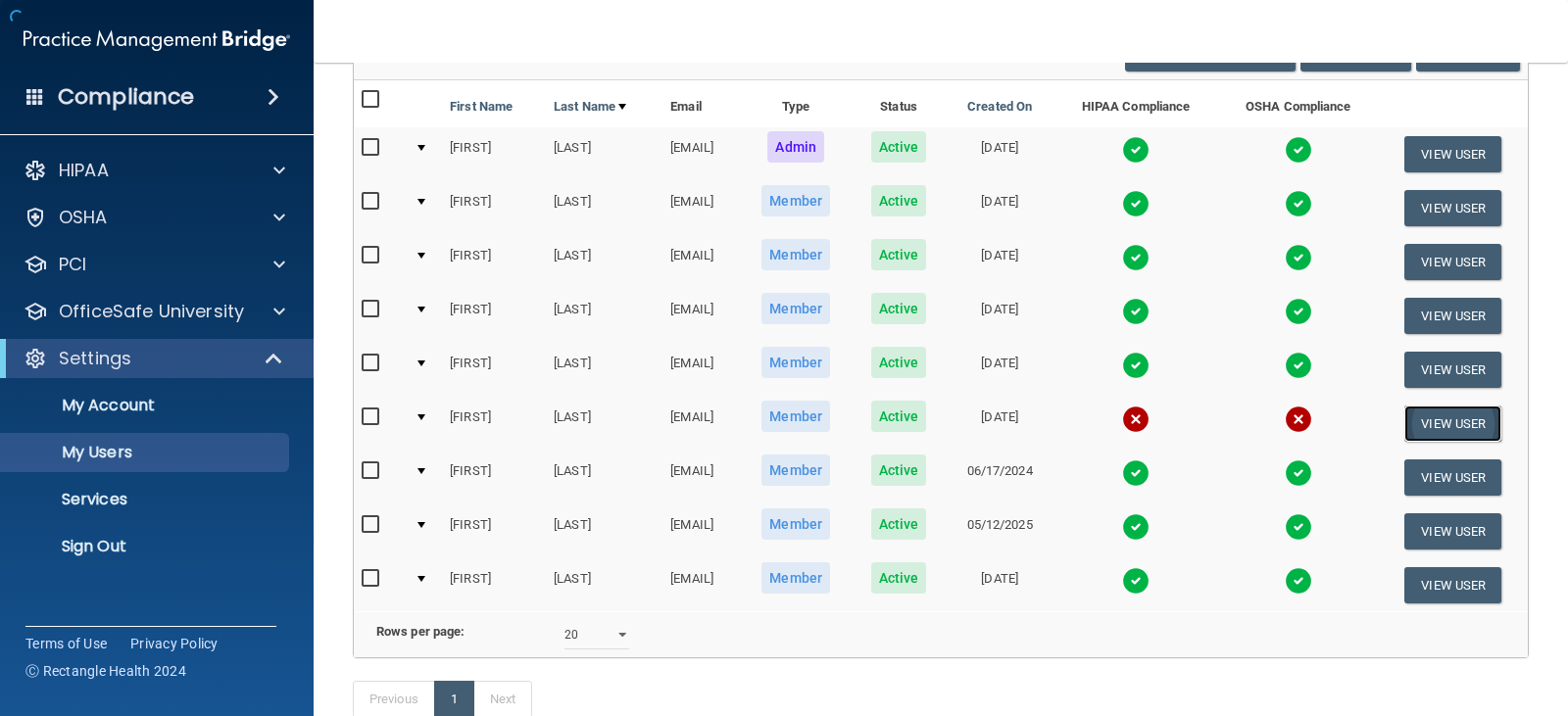 click on "View User" at bounding box center [1452, 423] 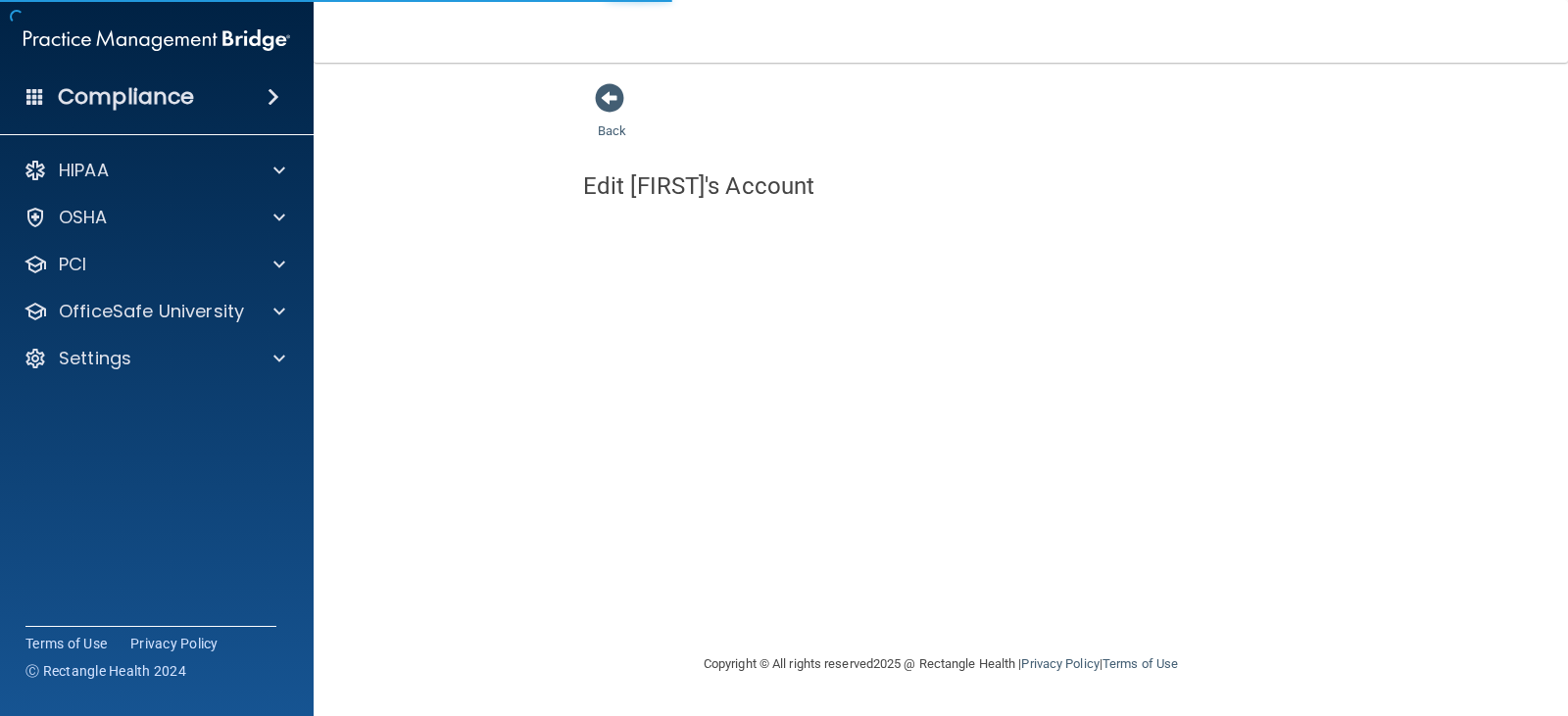 scroll, scrollTop: 0, scrollLeft: 0, axis: both 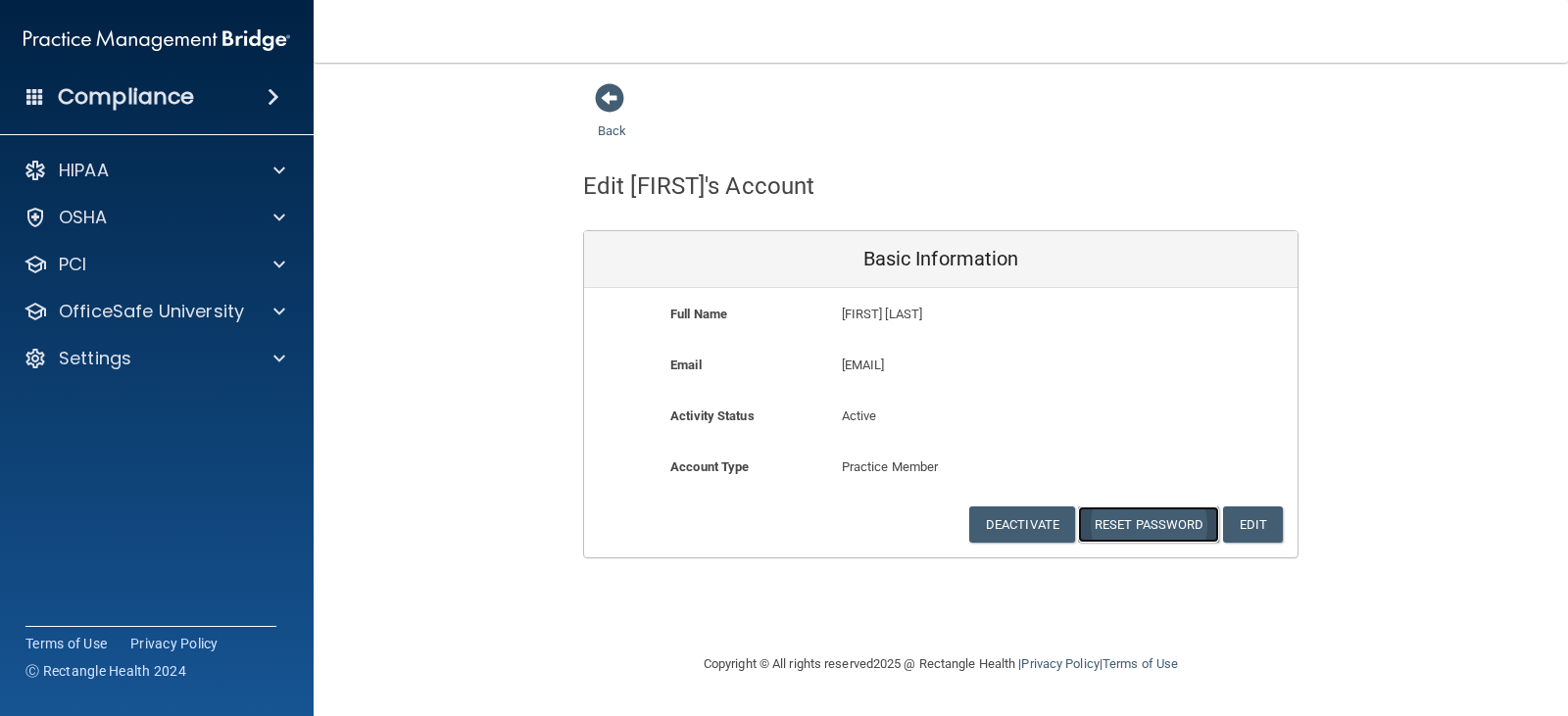 click on "Reset Password" at bounding box center [1149, 524] 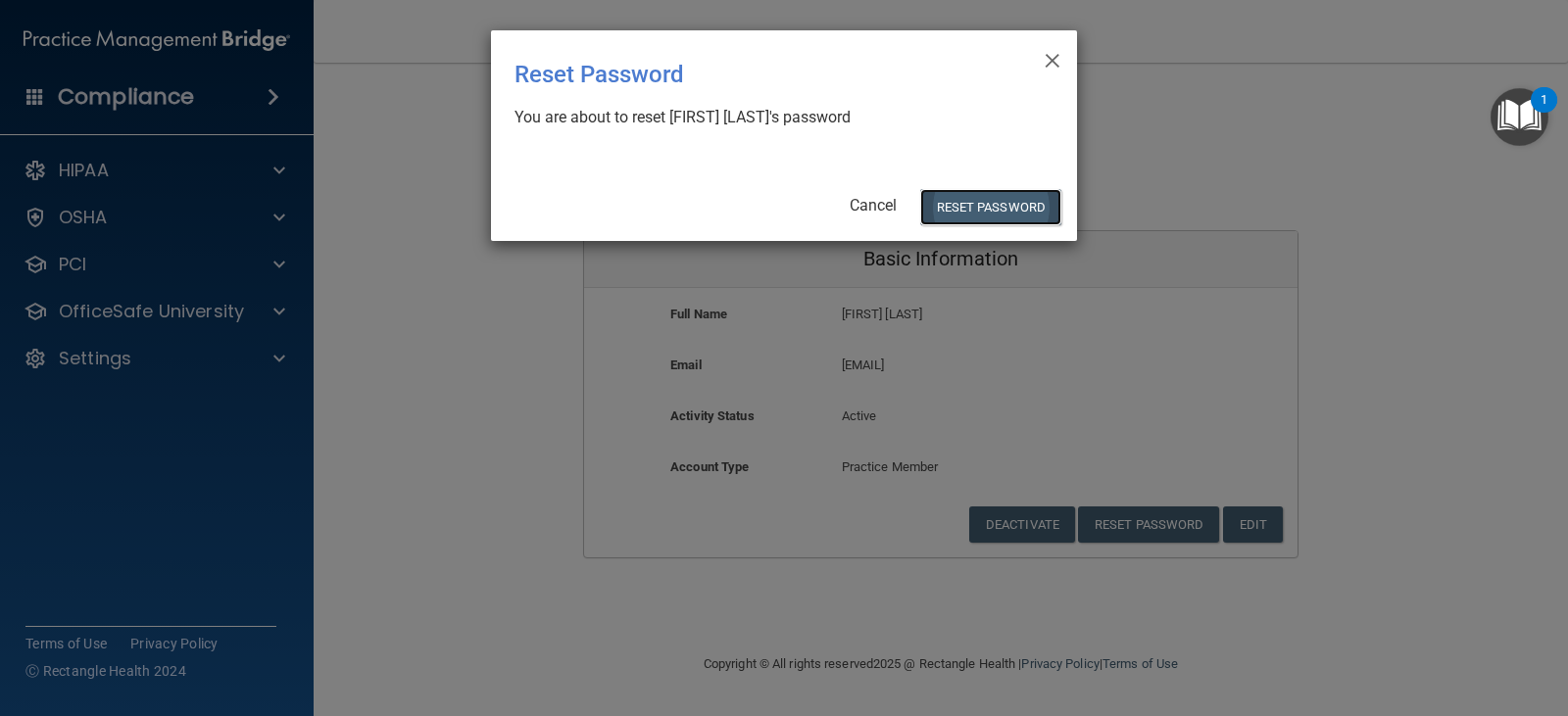click on "Reset Password" at bounding box center (991, 207) 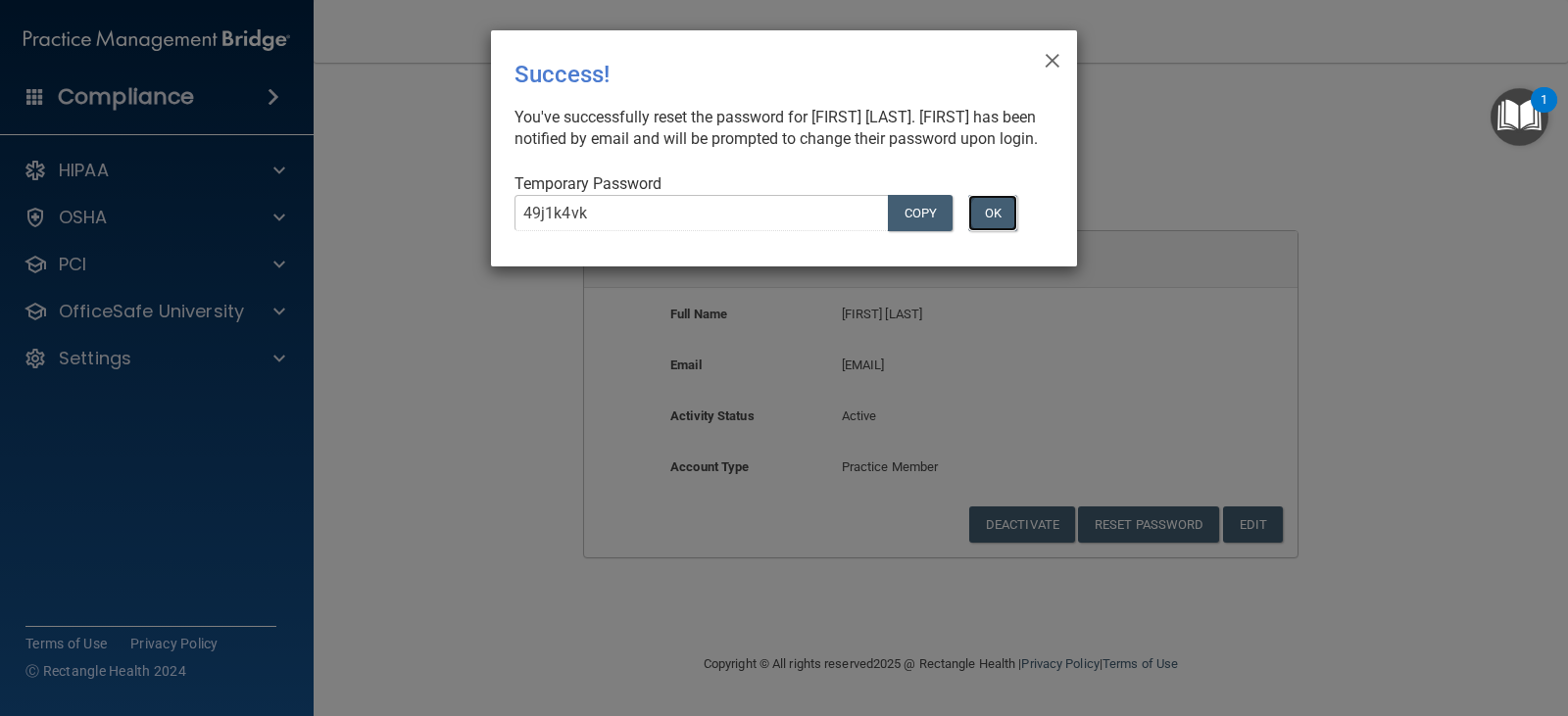 click on "OK" at bounding box center [993, 213] 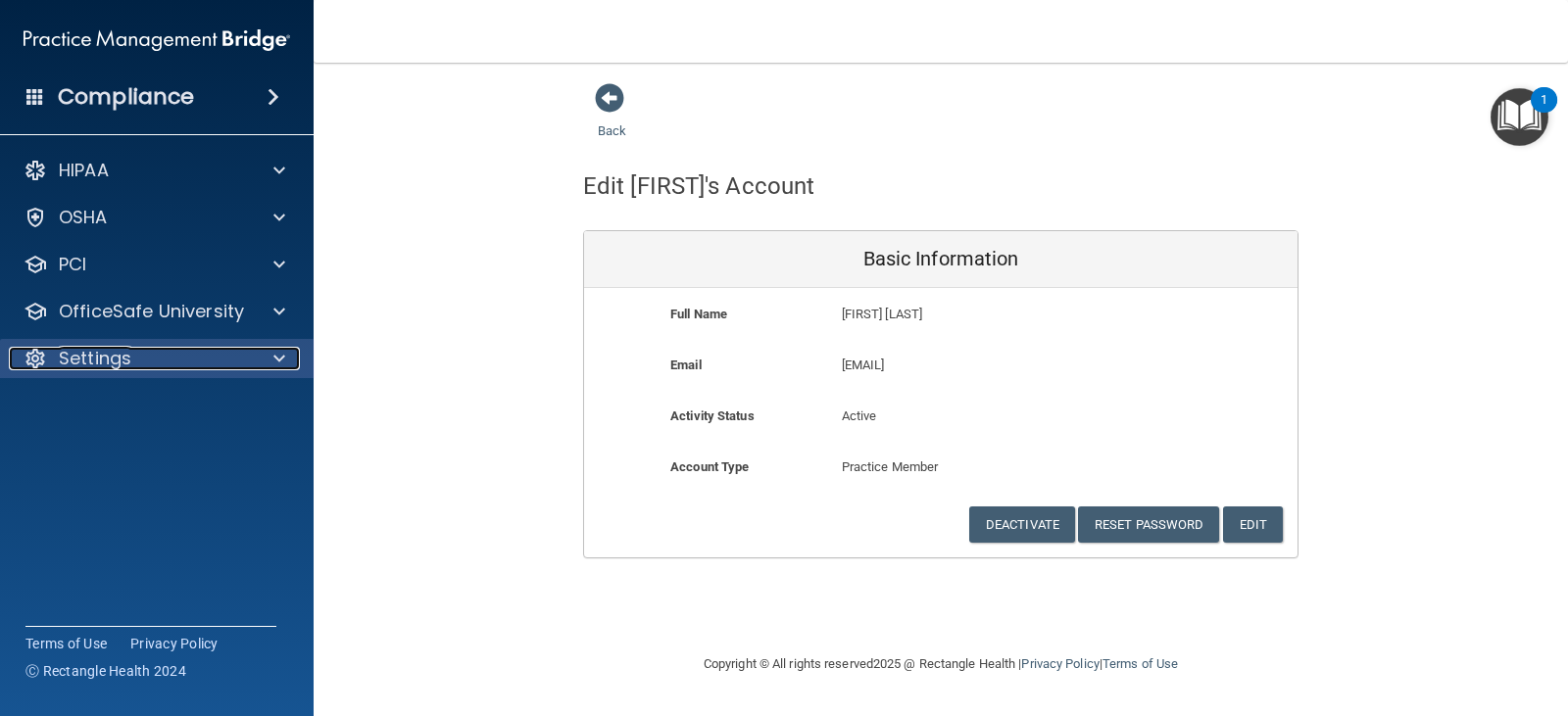 click on "Settings" at bounding box center (95, 358) 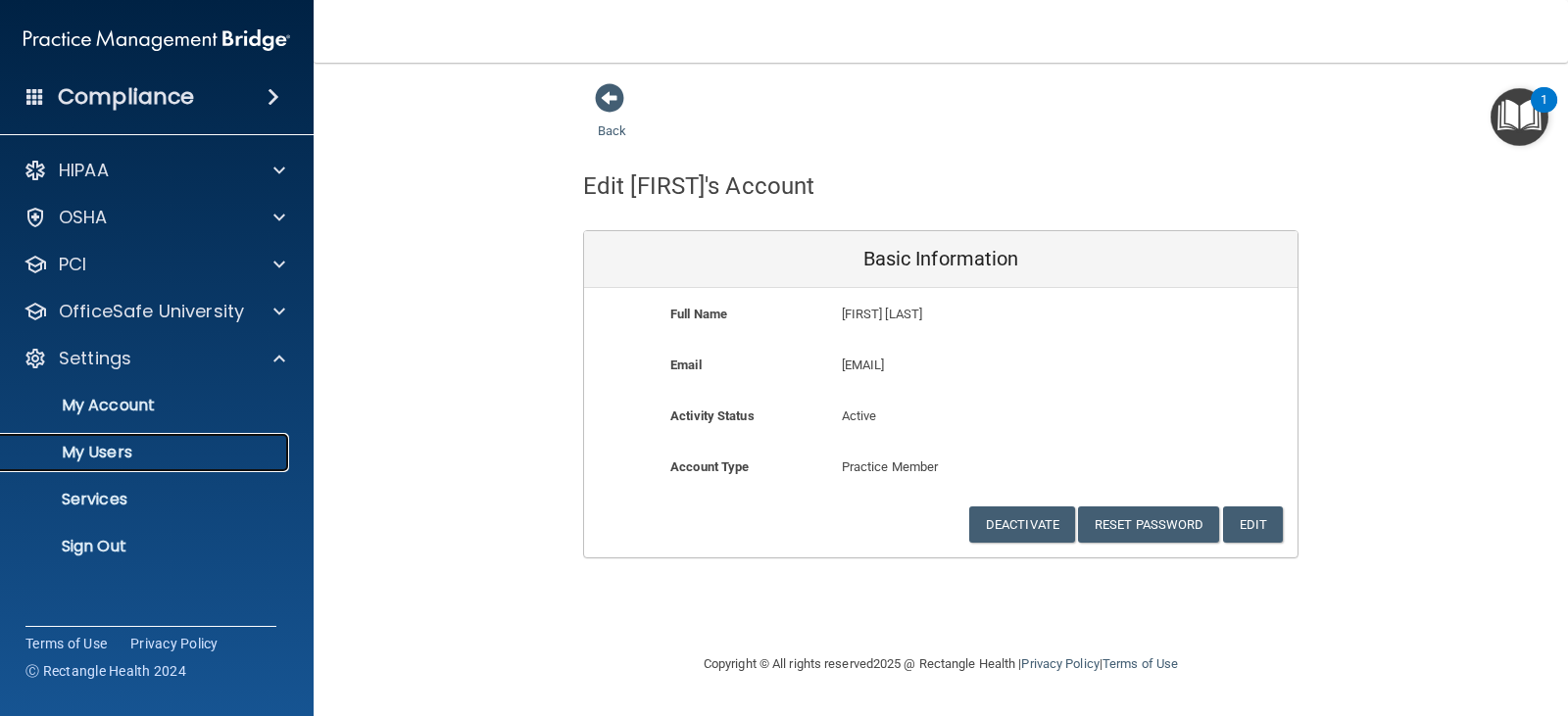 click on "My Users" at bounding box center (146, 453) 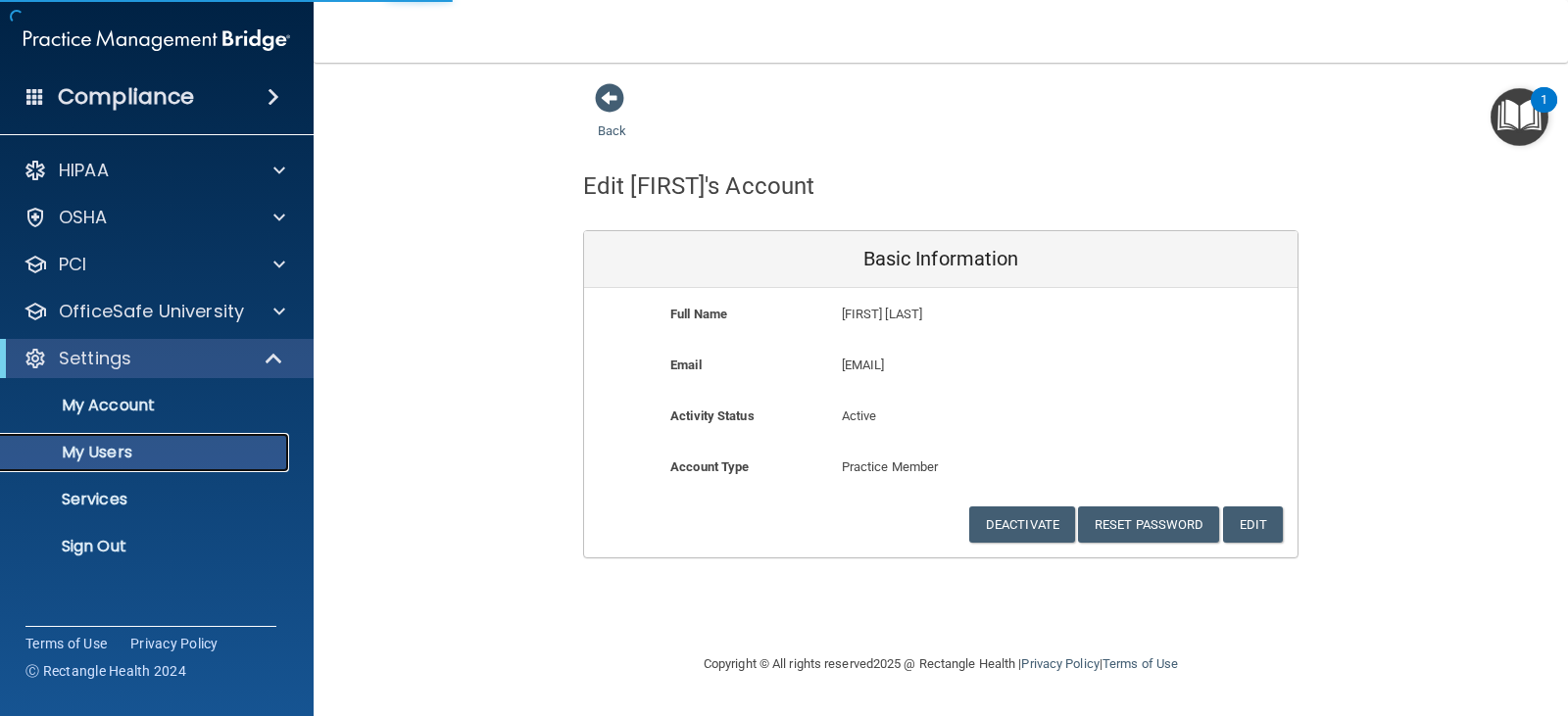 select on "20" 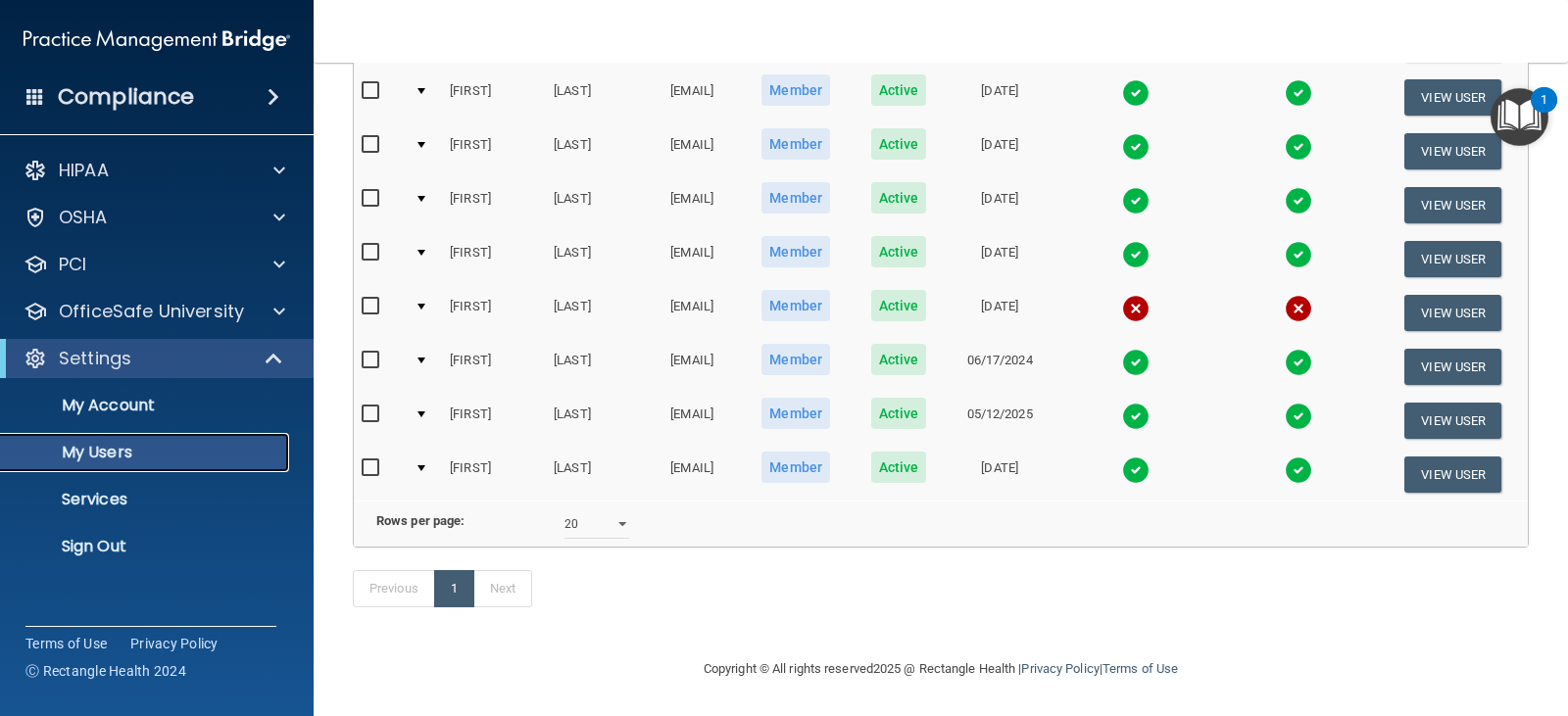 scroll, scrollTop: 215, scrollLeft: 0, axis: vertical 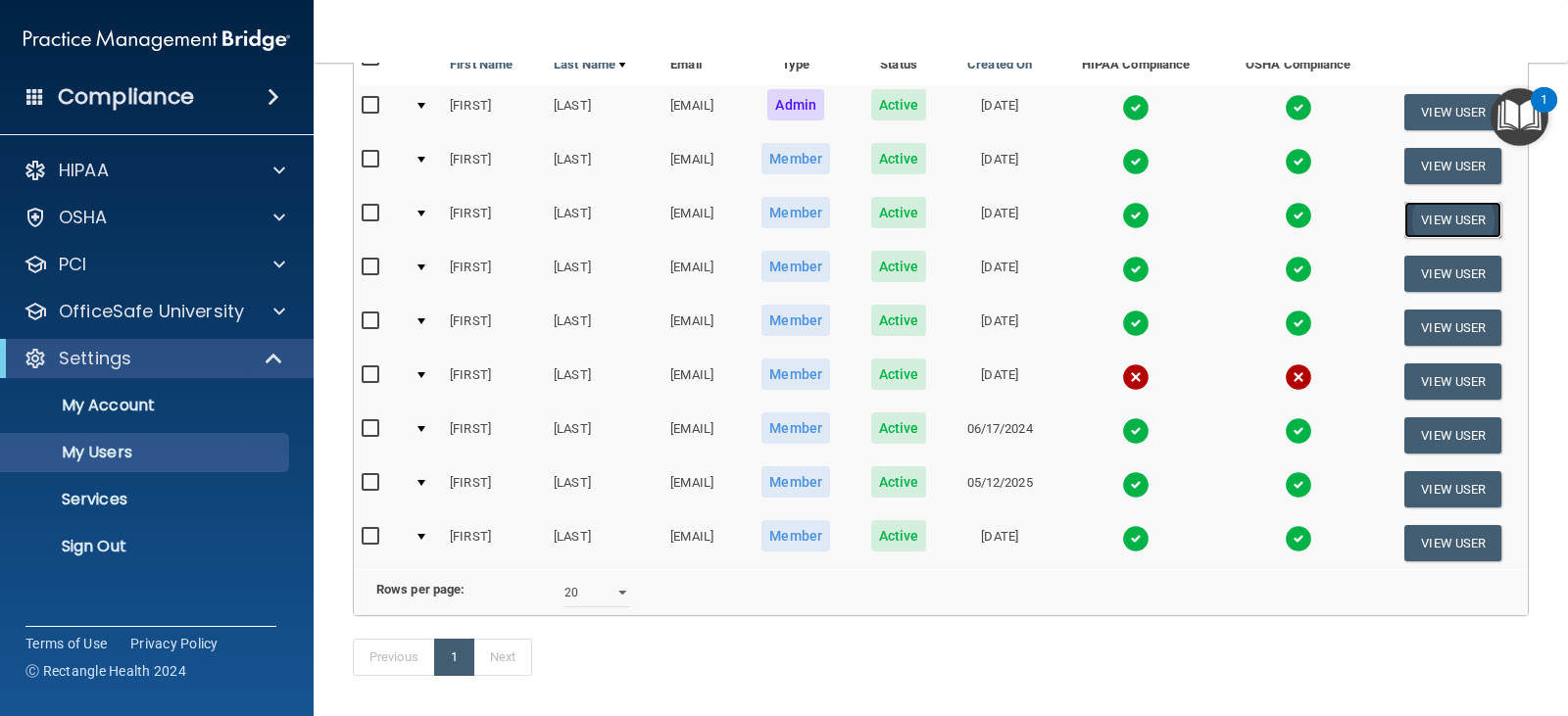 click on "View User" at bounding box center [1452, 219] 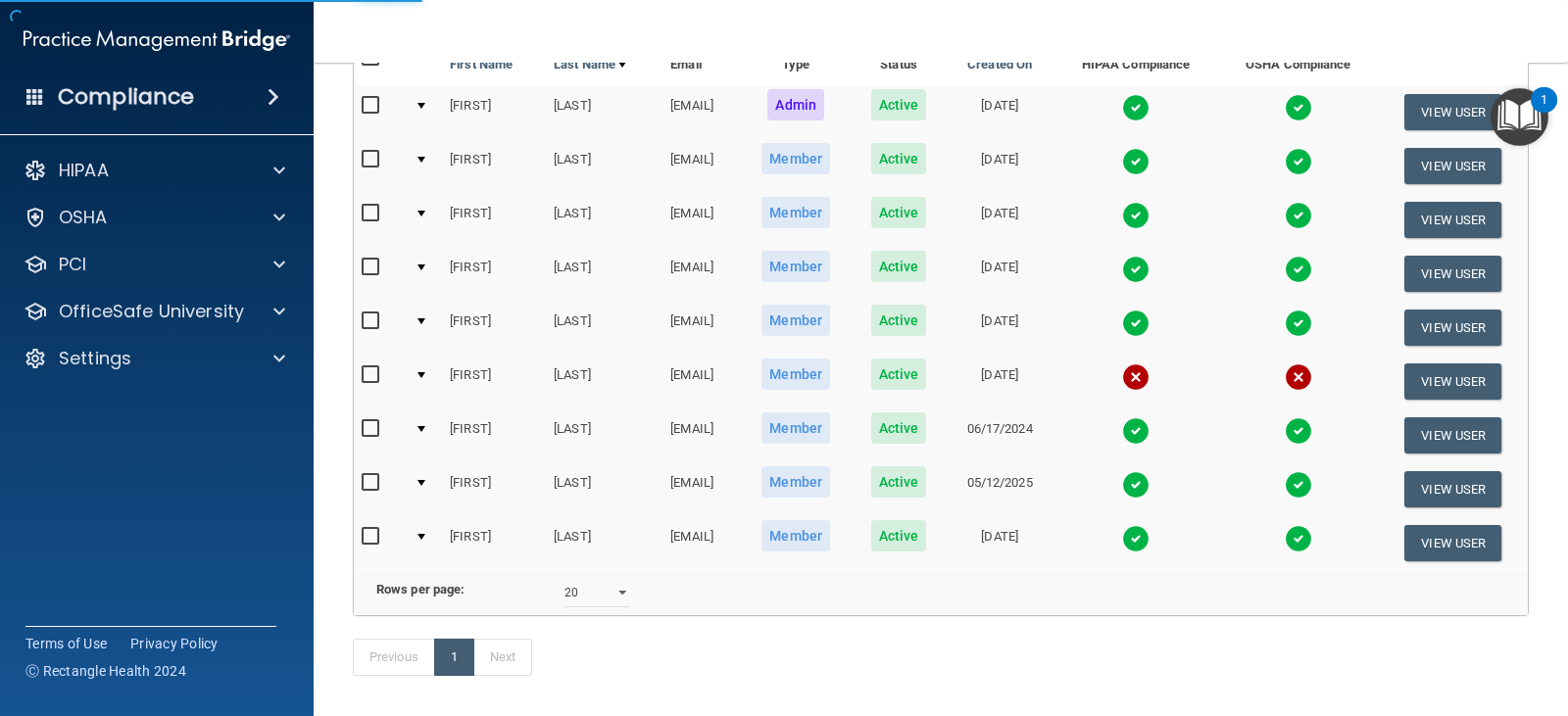 scroll, scrollTop: 0, scrollLeft: 0, axis: both 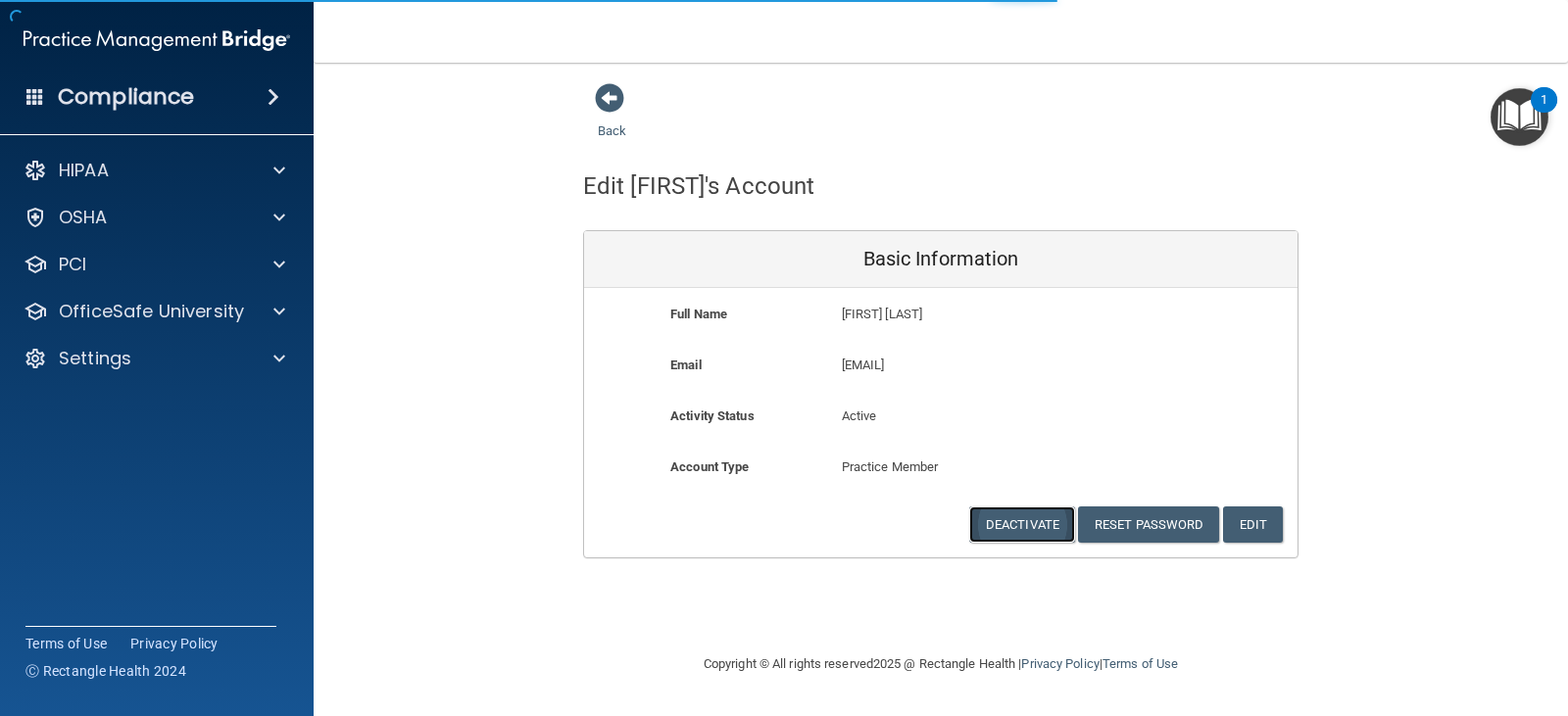 click on "Deactivate" at bounding box center (1022, 524) 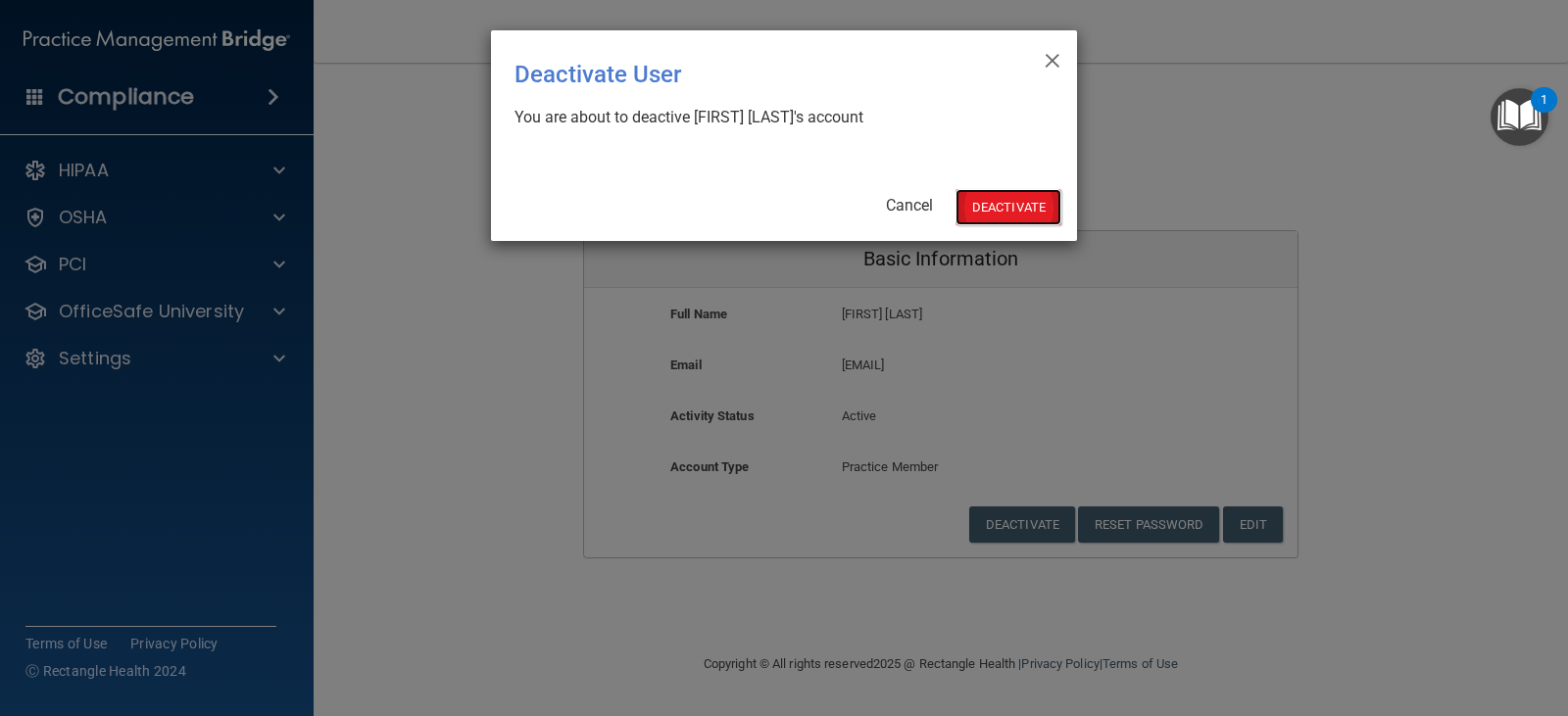 click on "Deactivate" at bounding box center [1008, 207] 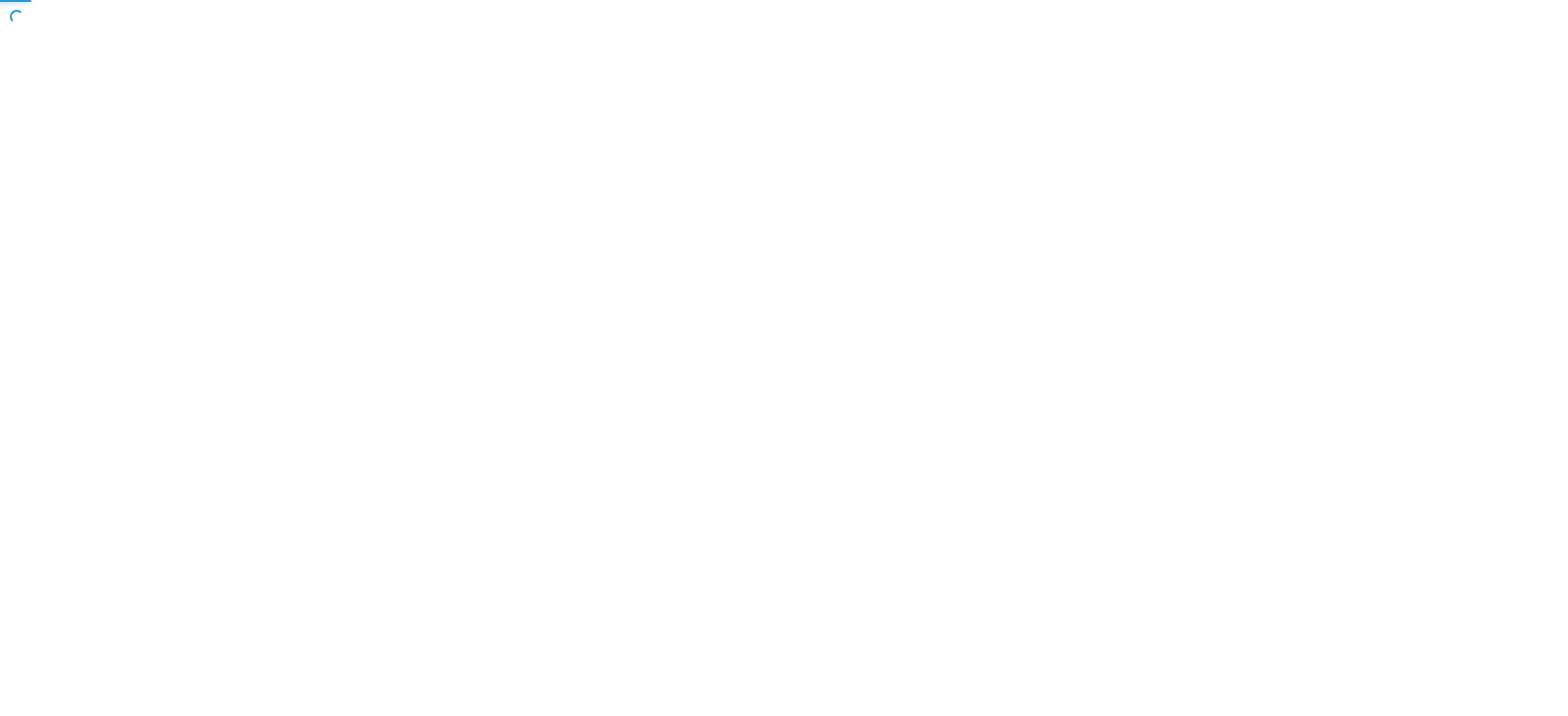 scroll, scrollTop: 0, scrollLeft: 0, axis: both 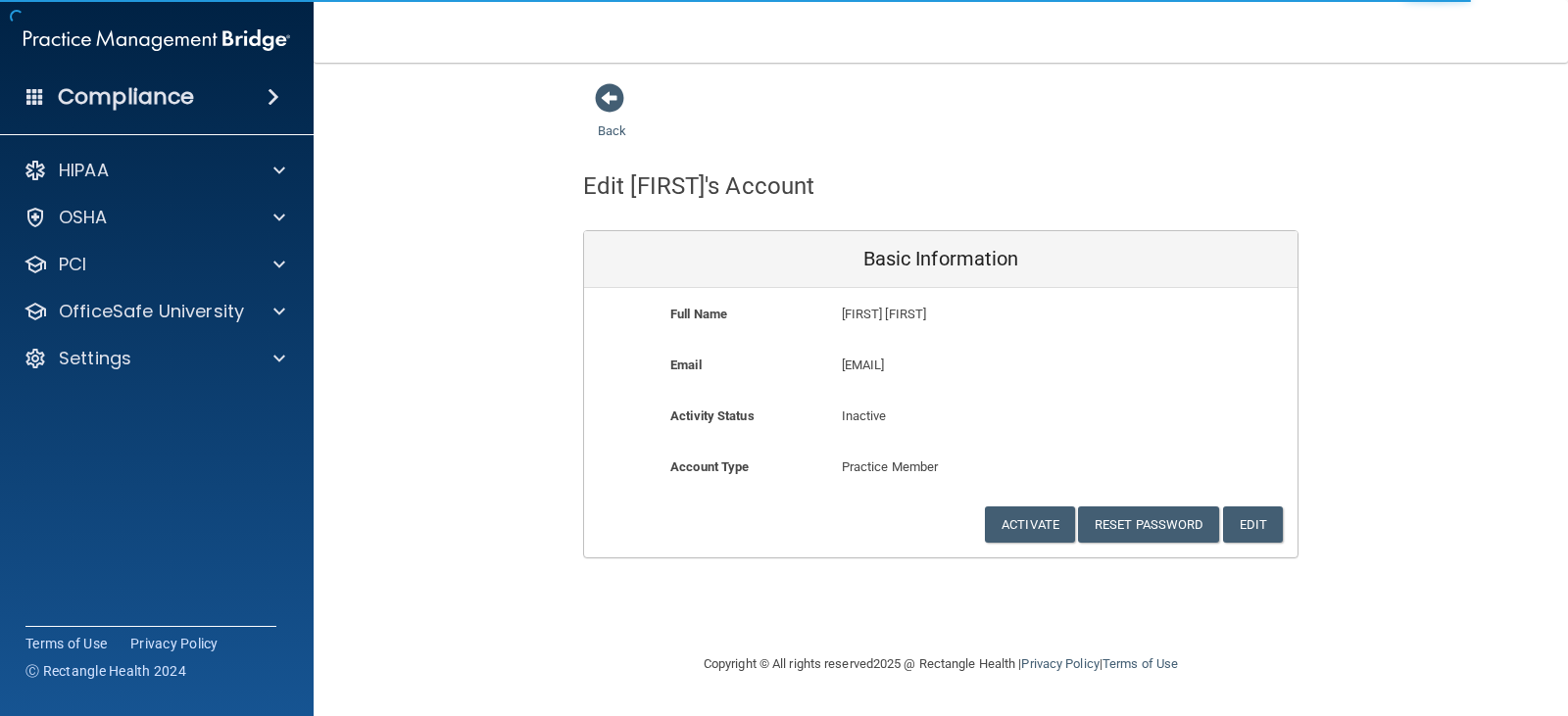 click on "Back" at bounding box center [643, 113] 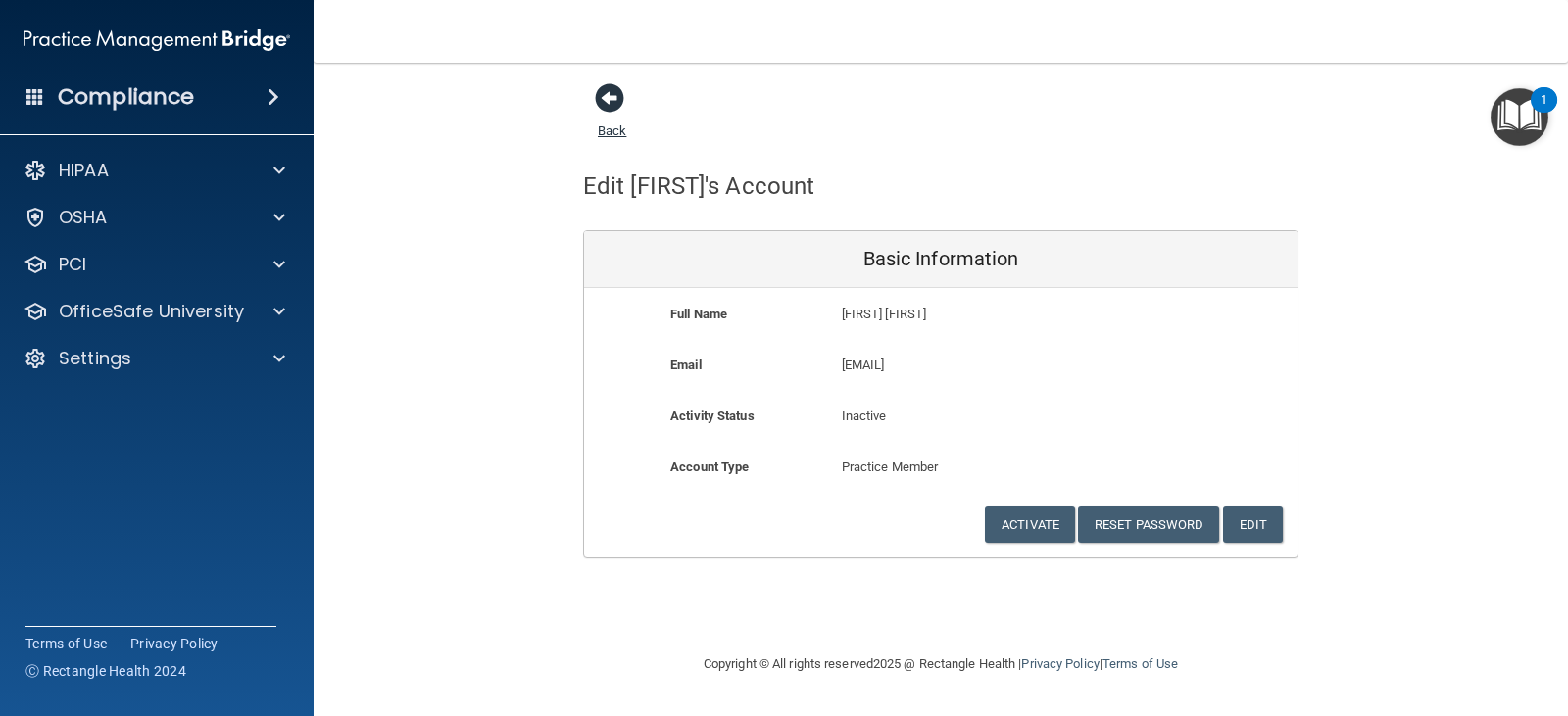 click on "Back" at bounding box center (612, 119) 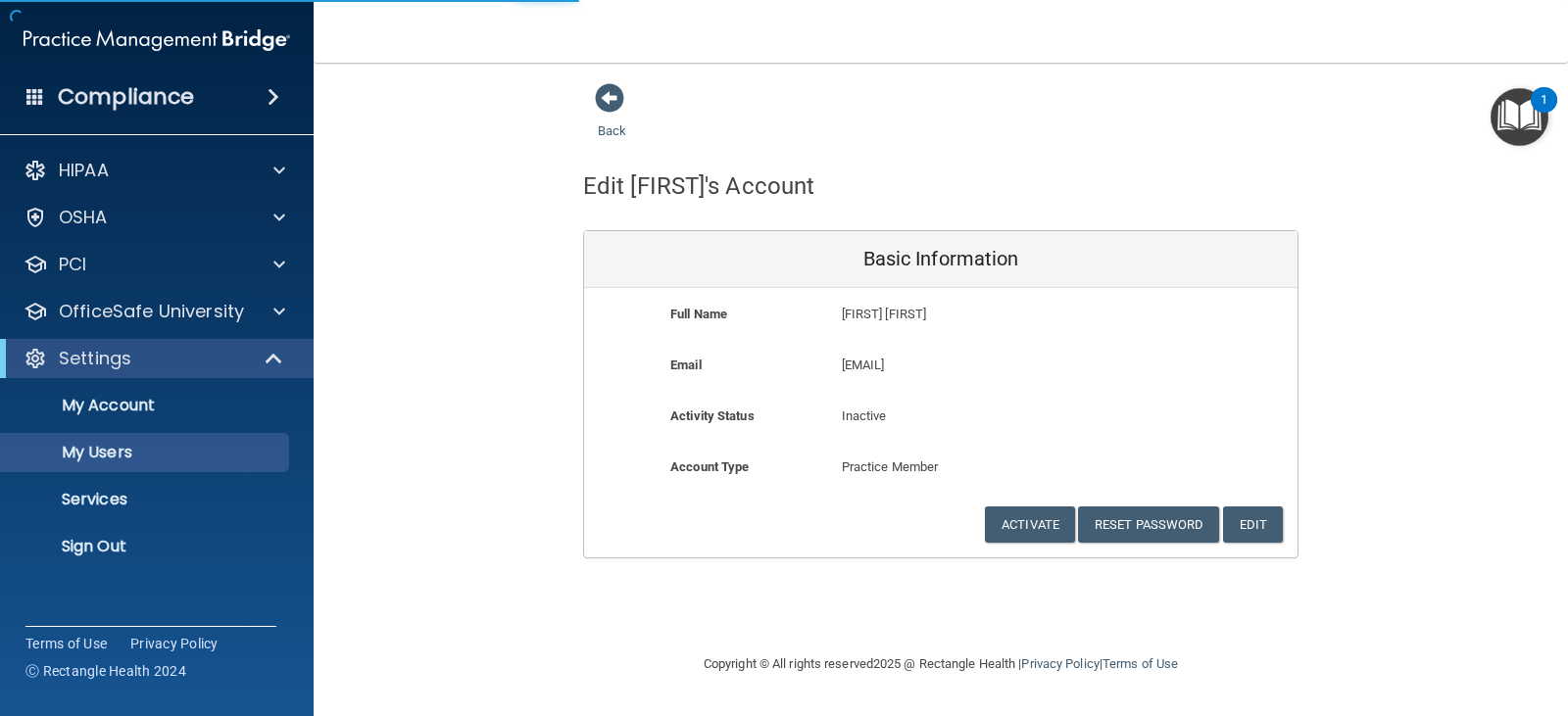 select on "20" 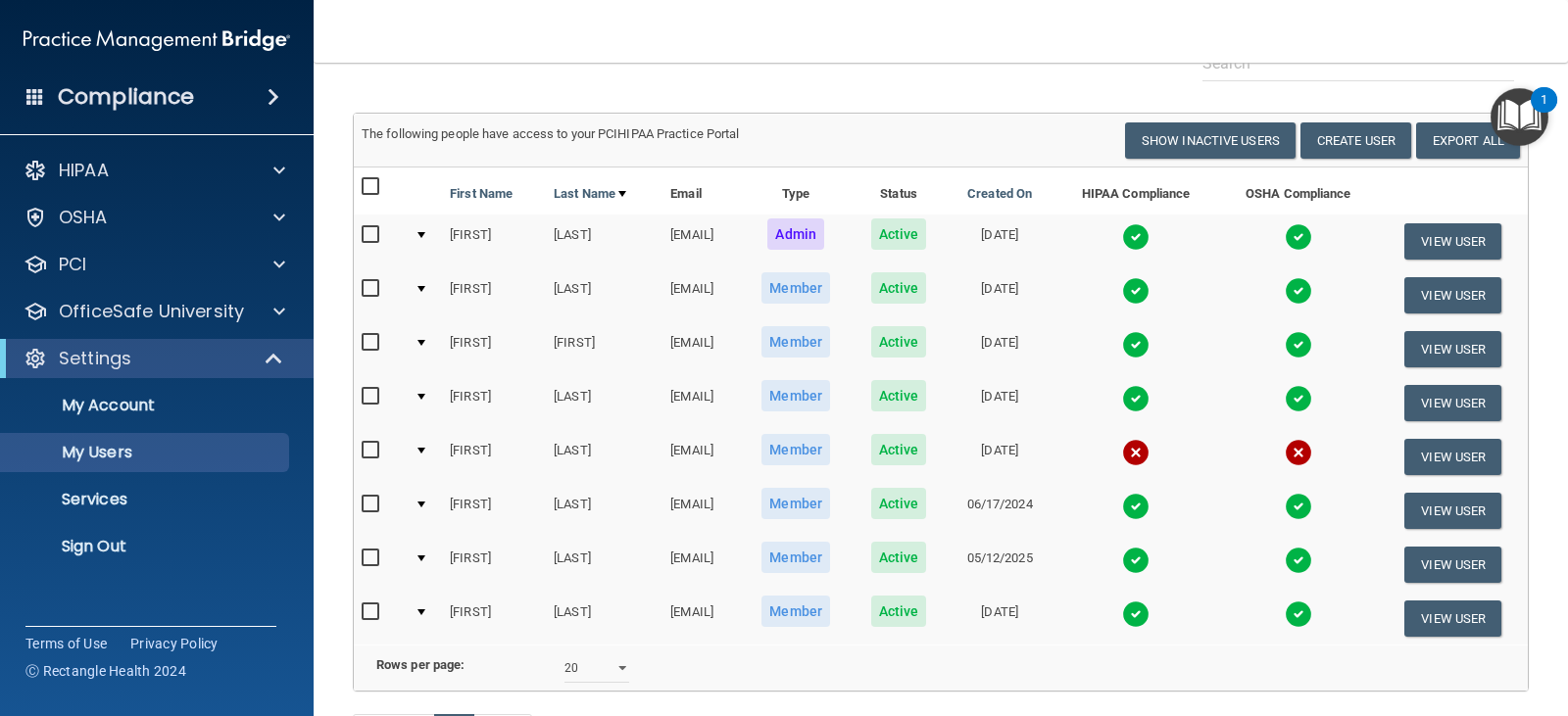 scroll, scrollTop: 0, scrollLeft: 0, axis: both 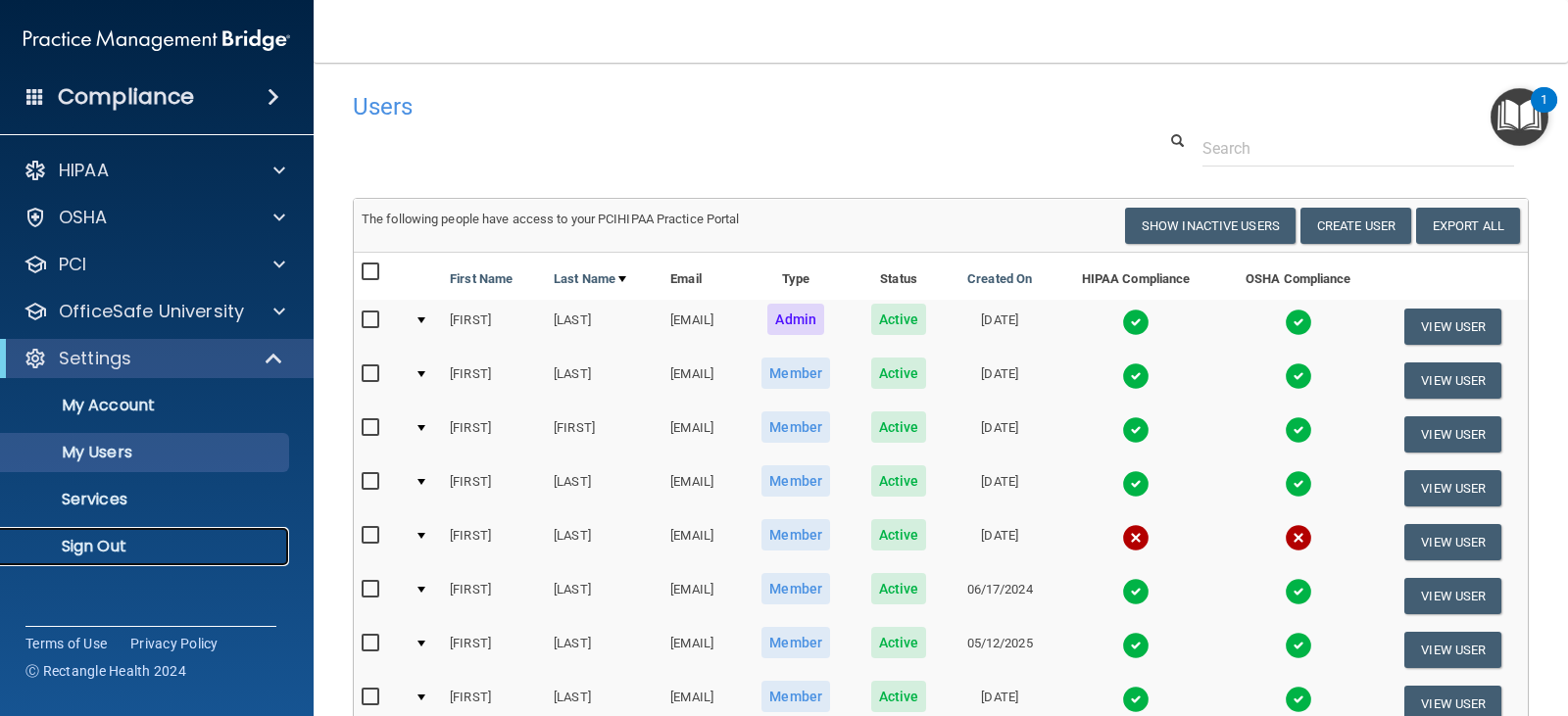 click on "Sign Out" at bounding box center (146, 547) 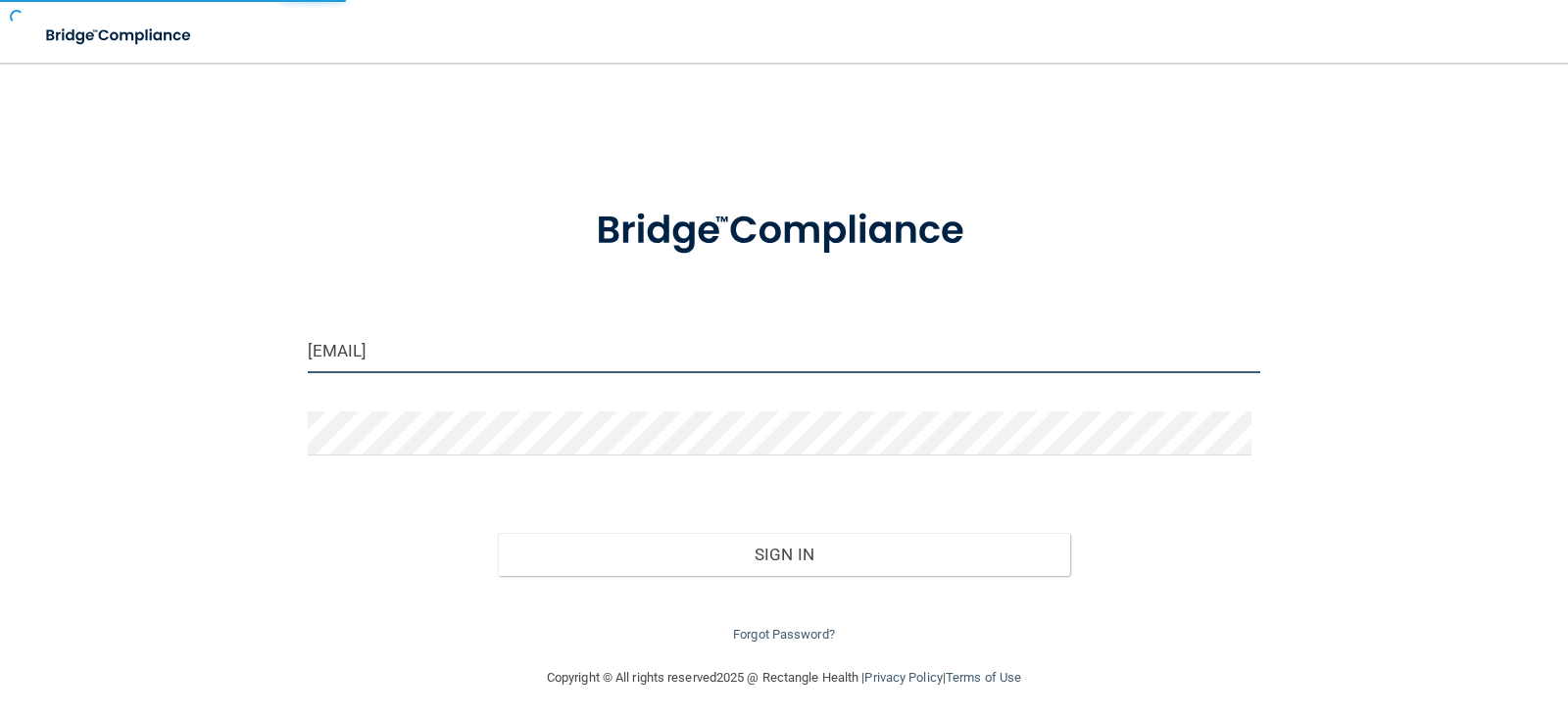click on "[EMAIL]" at bounding box center [784, 351] 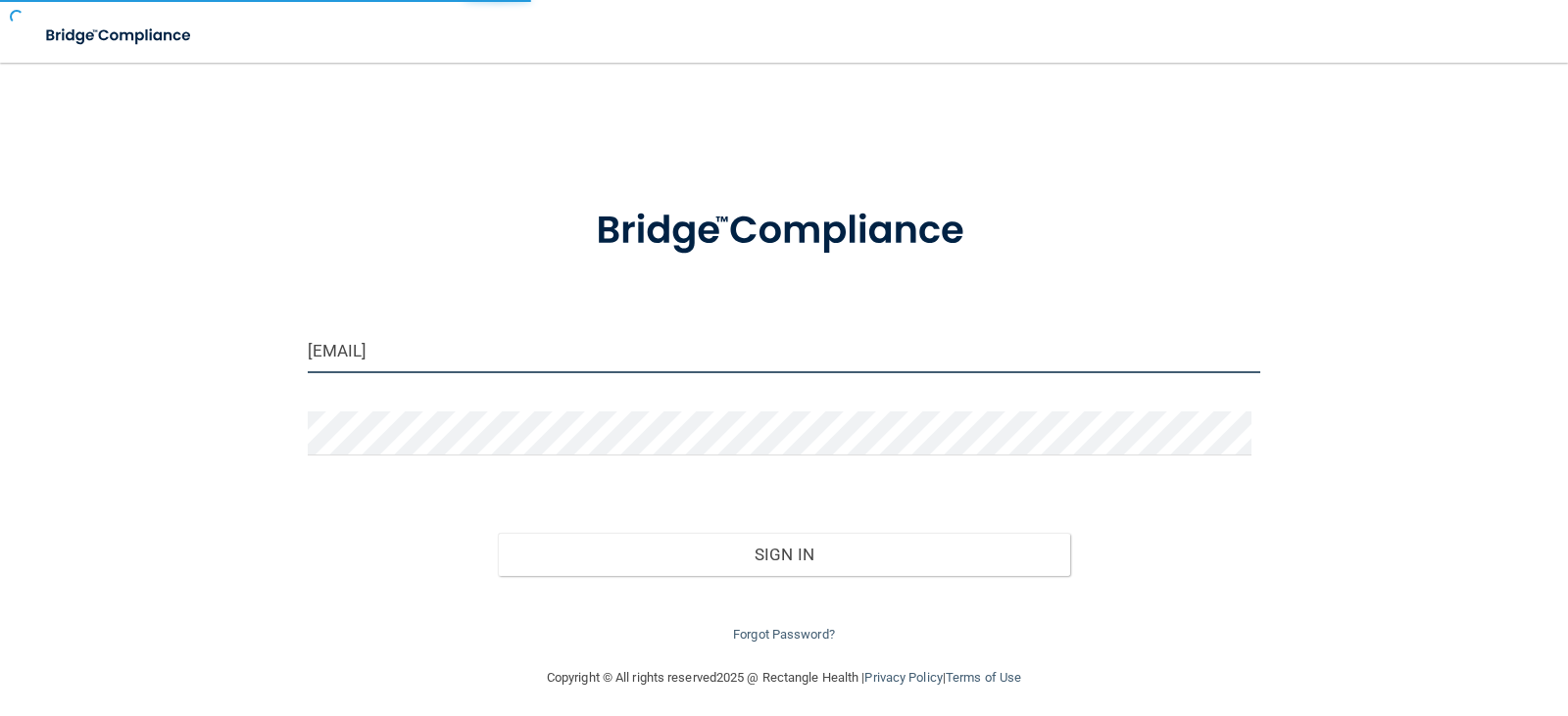 type on "[EMAIL]" 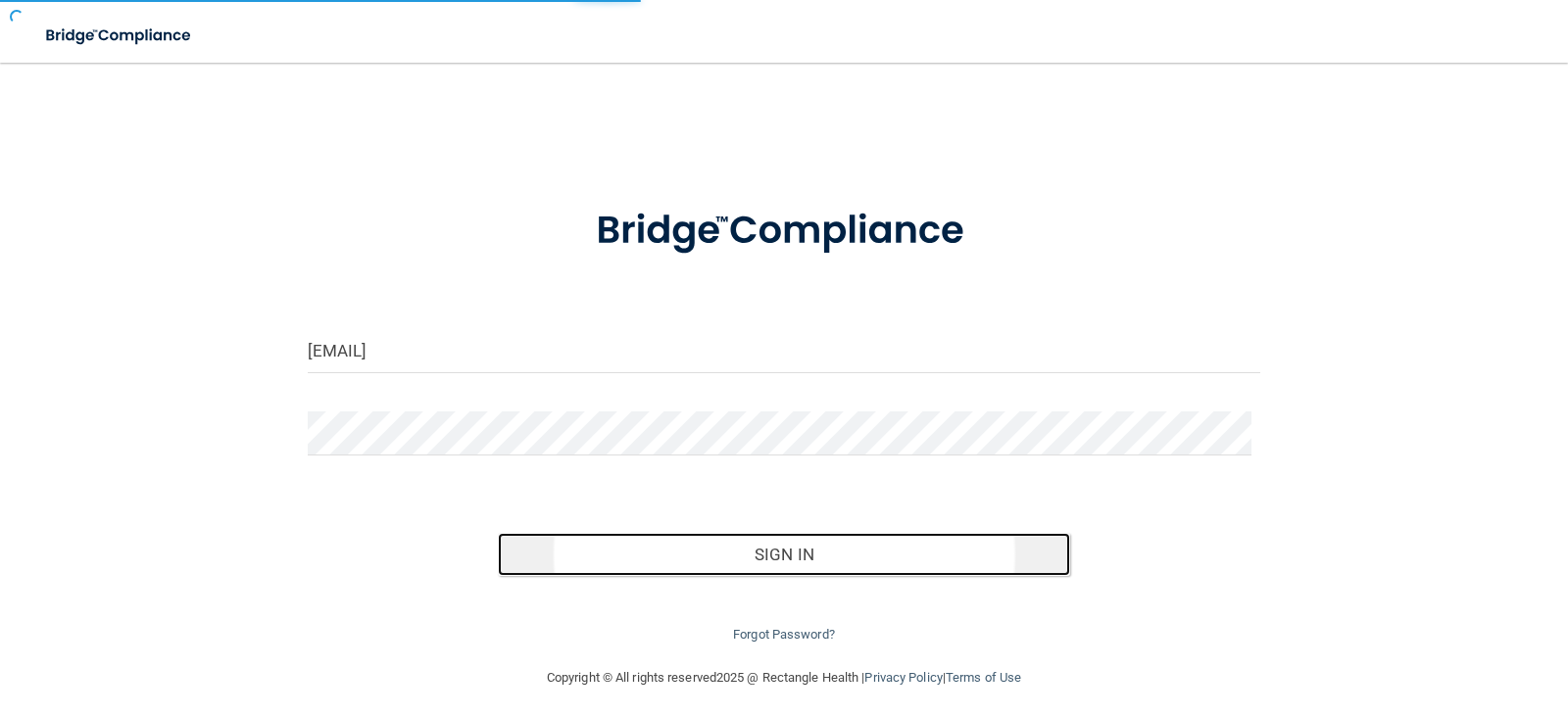 click on "Sign In" at bounding box center [784, 554] 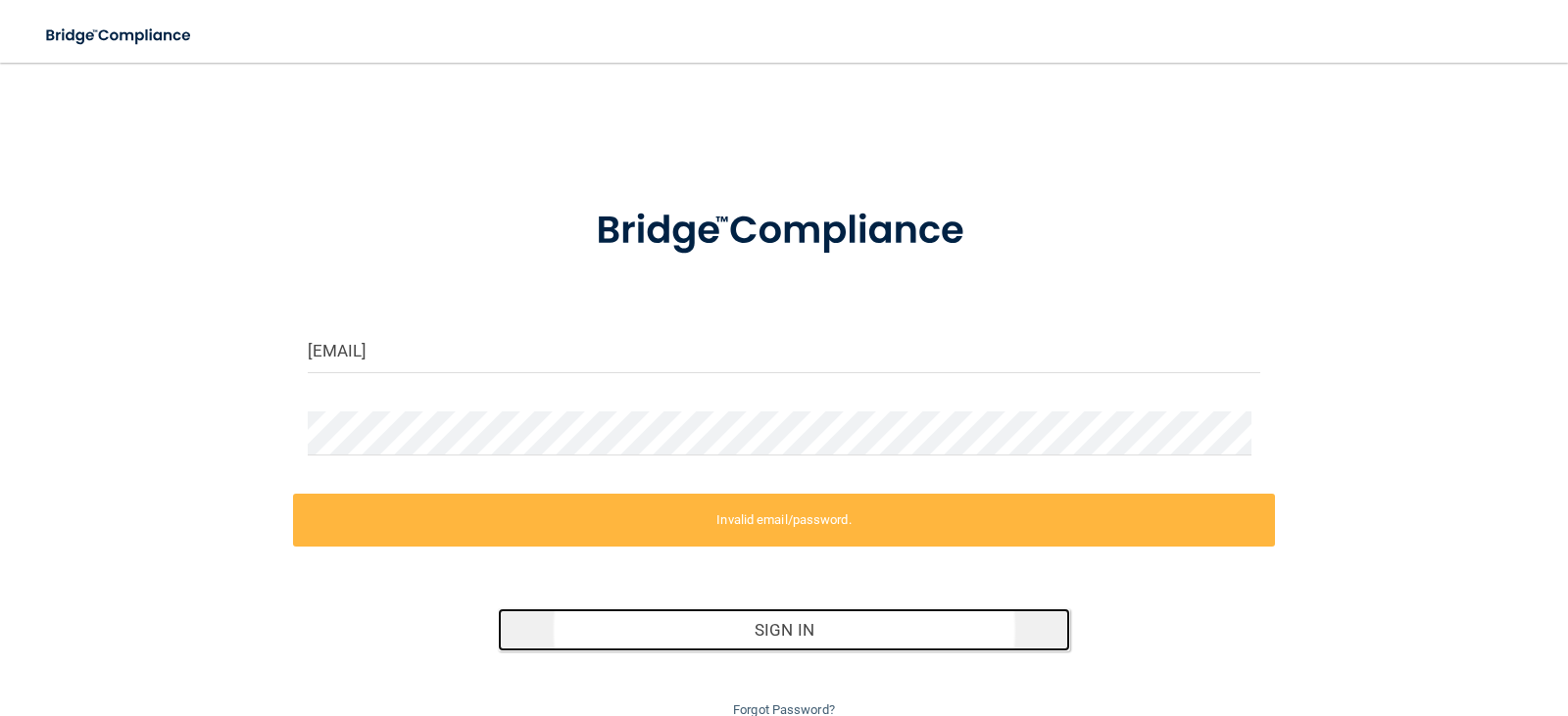 click on "Sign In" at bounding box center (784, 630) 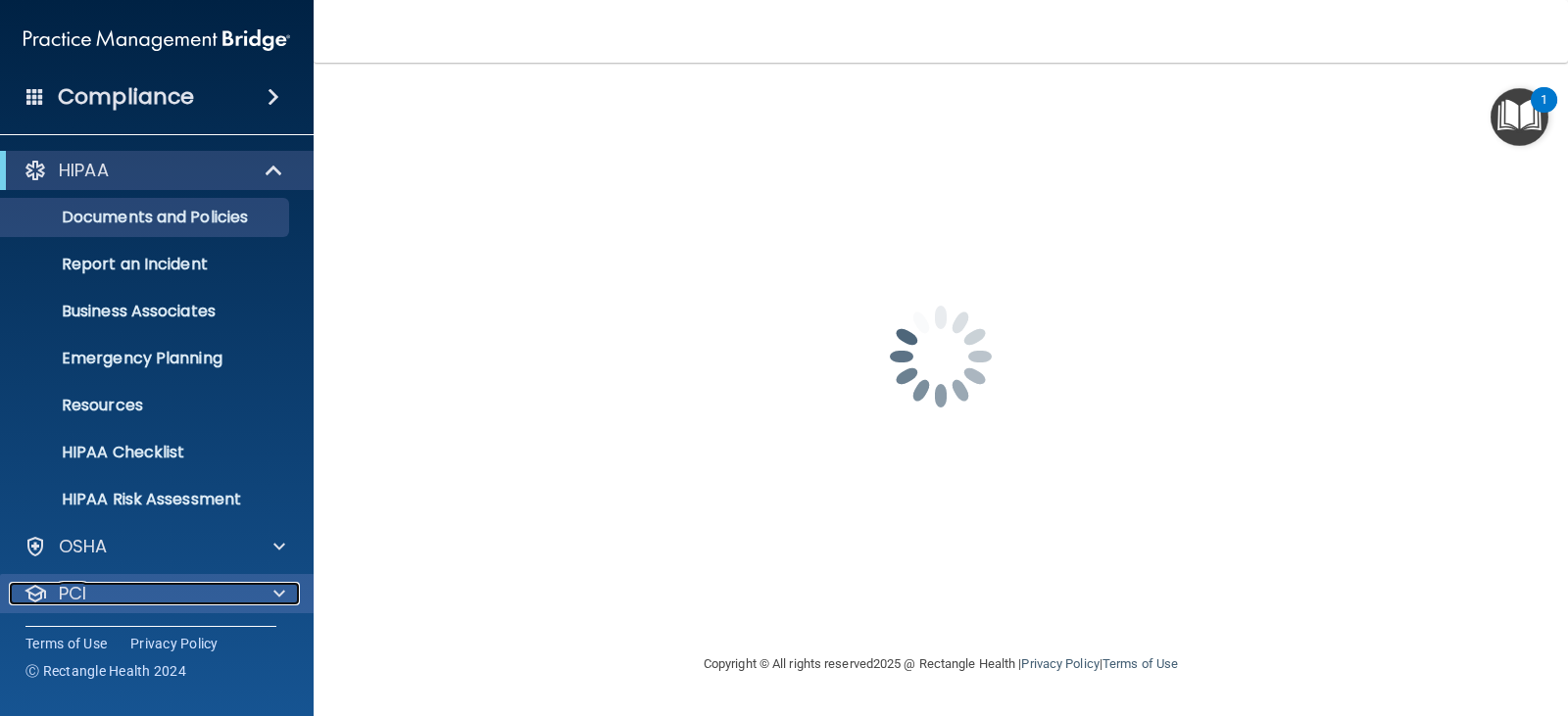 click on "PCI" at bounding box center (73, 594) 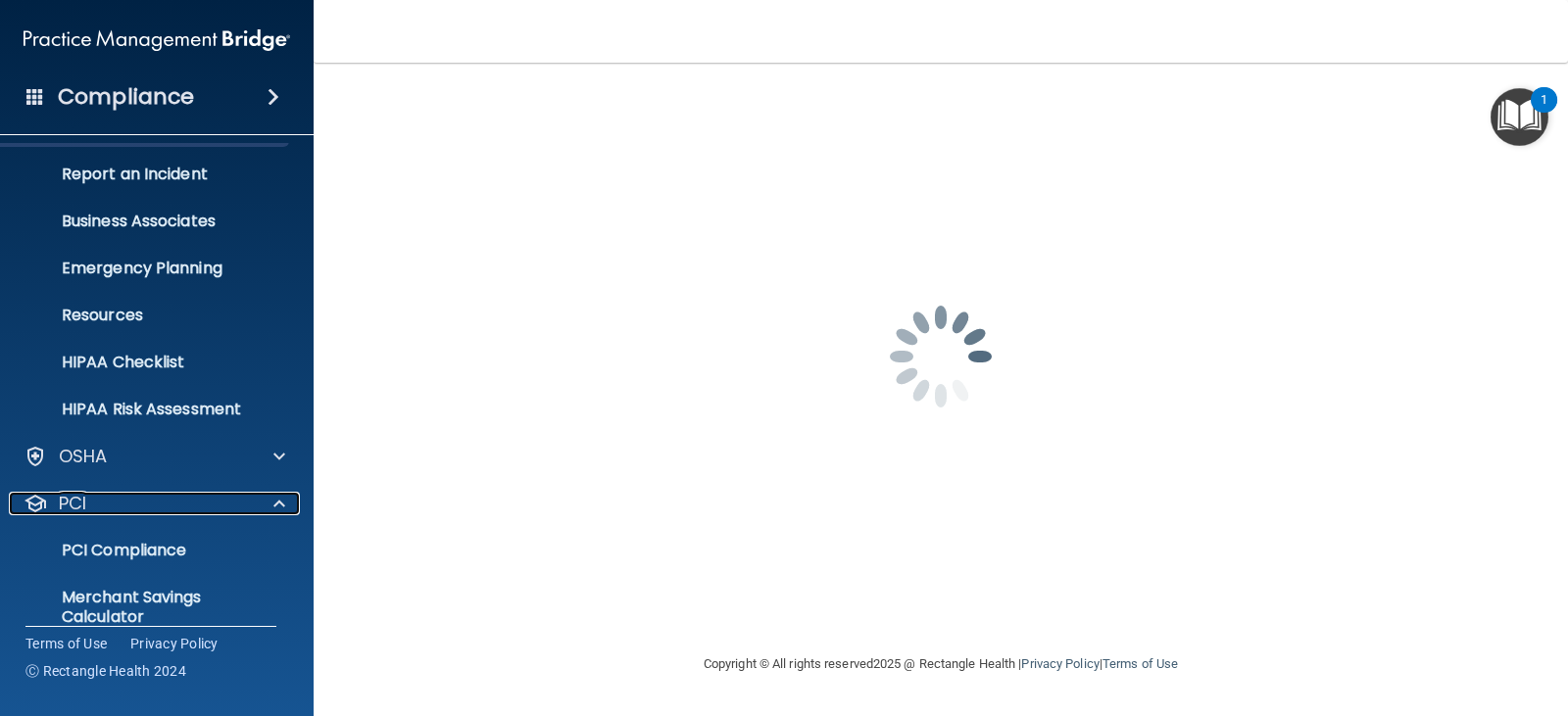 scroll, scrollTop: 211, scrollLeft: 0, axis: vertical 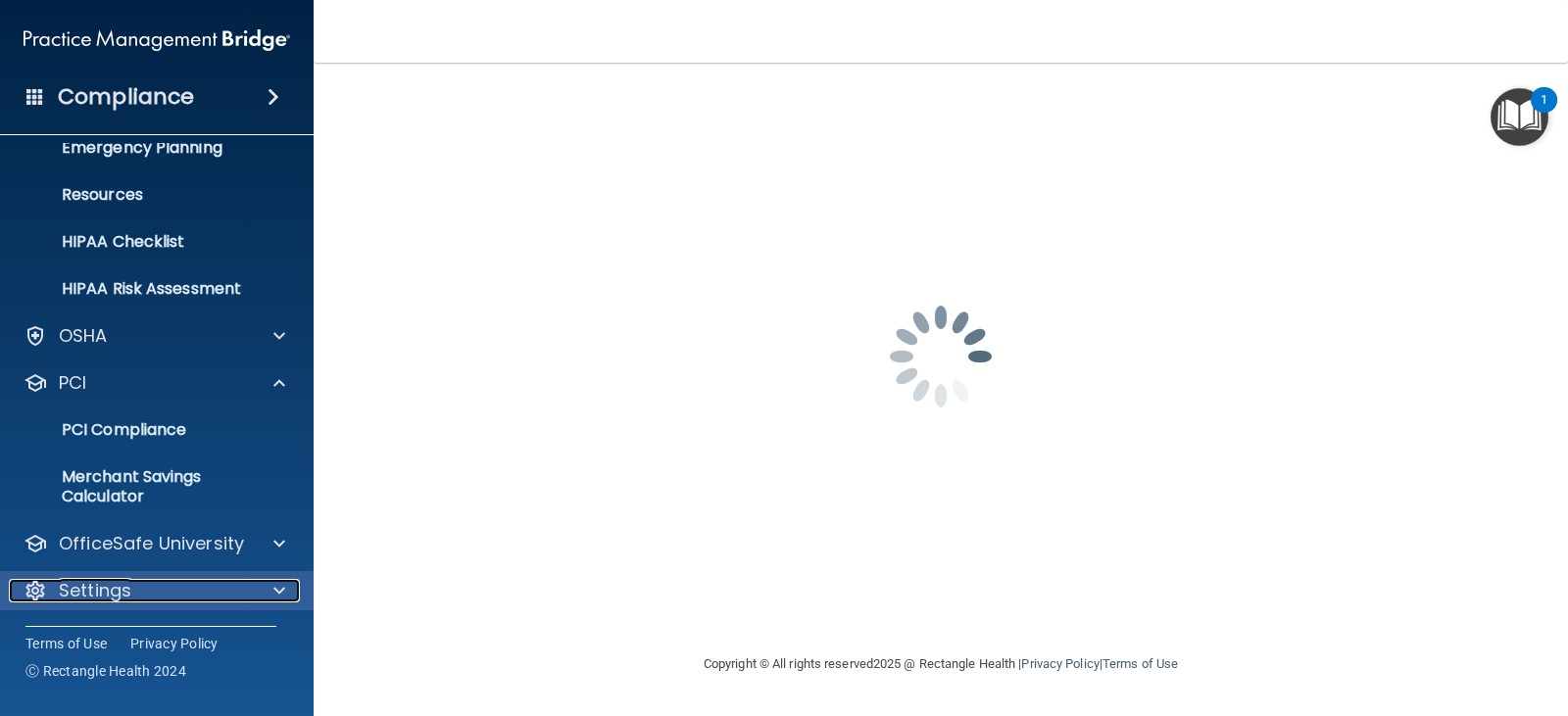 click on "Settings" at bounding box center (95, 591) 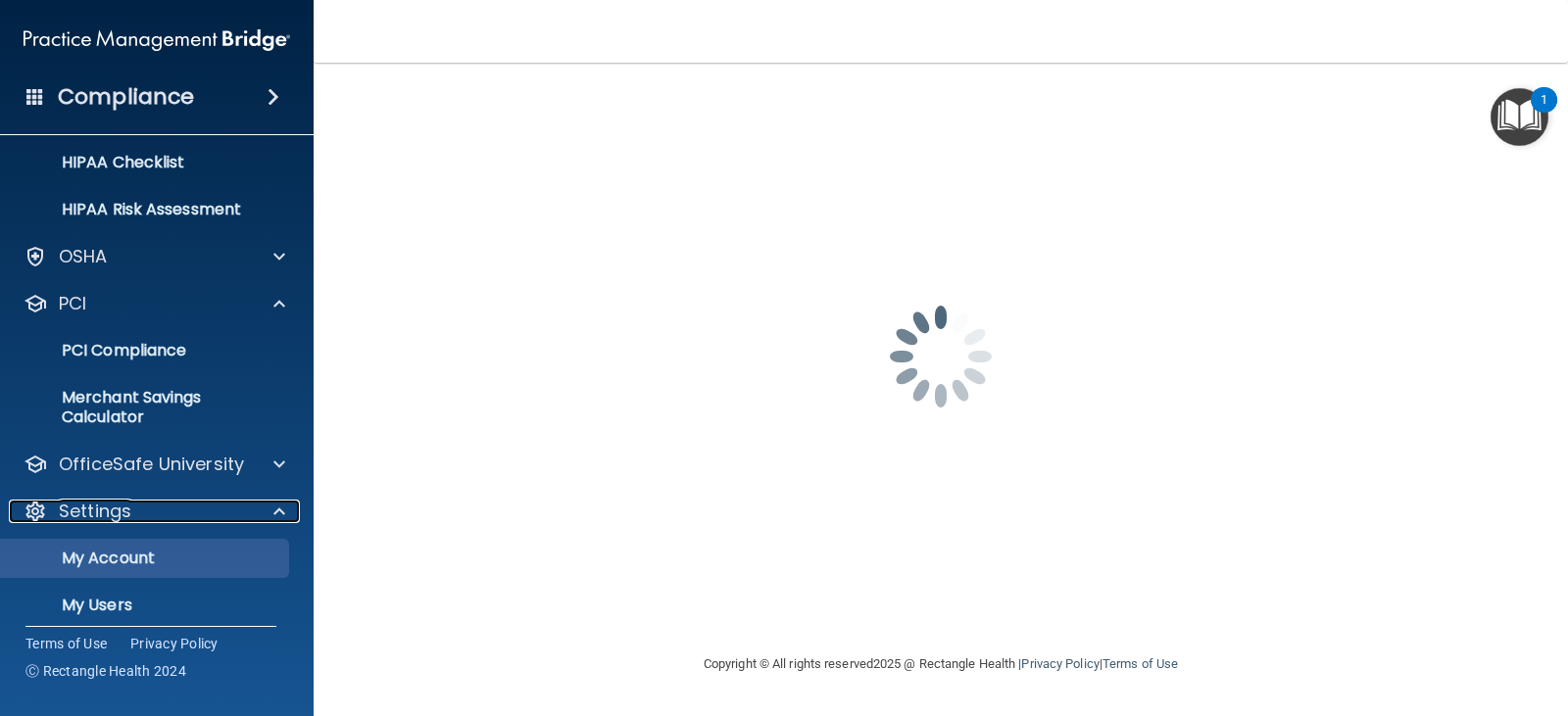 scroll, scrollTop: 399, scrollLeft: 0, axis: vertical 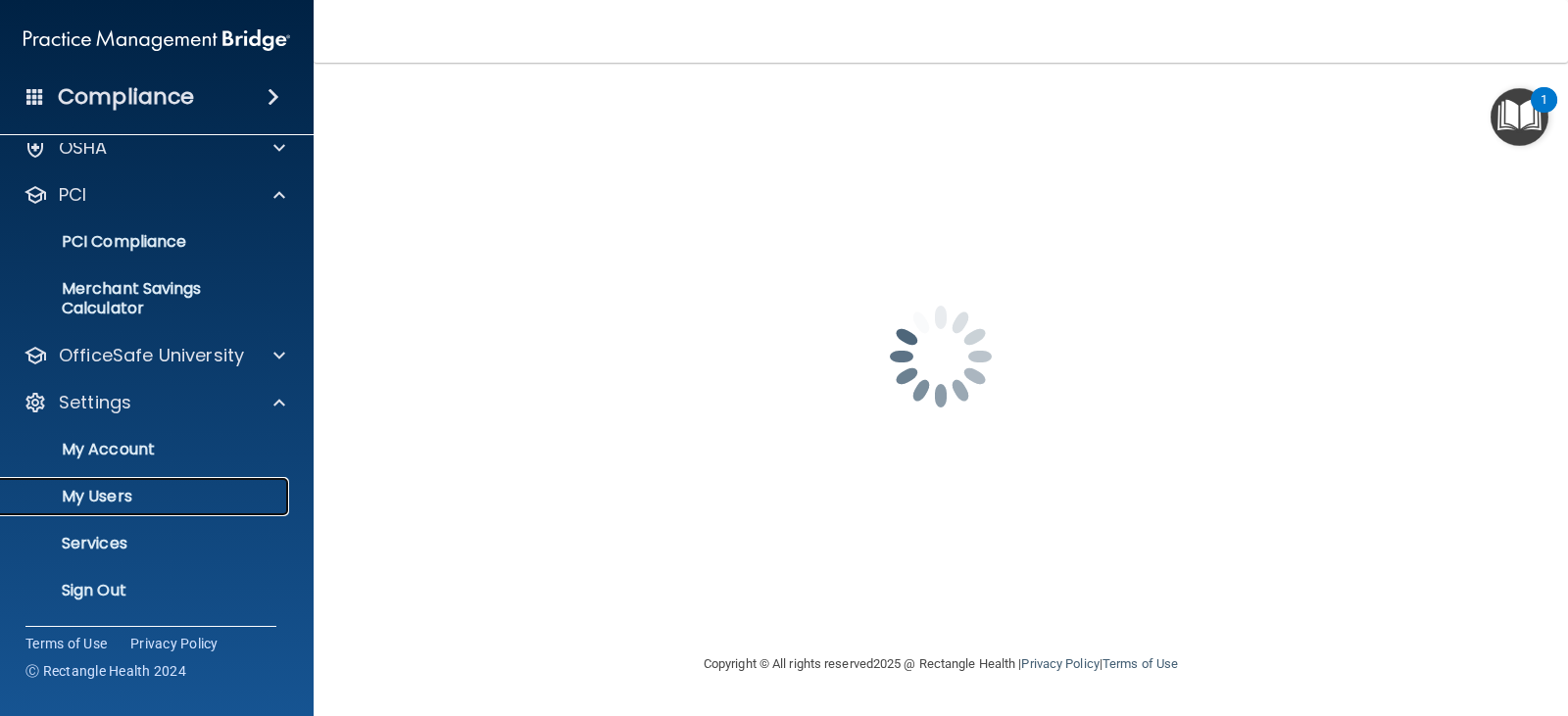 click on "My Users" at bounding box center [146, 497] 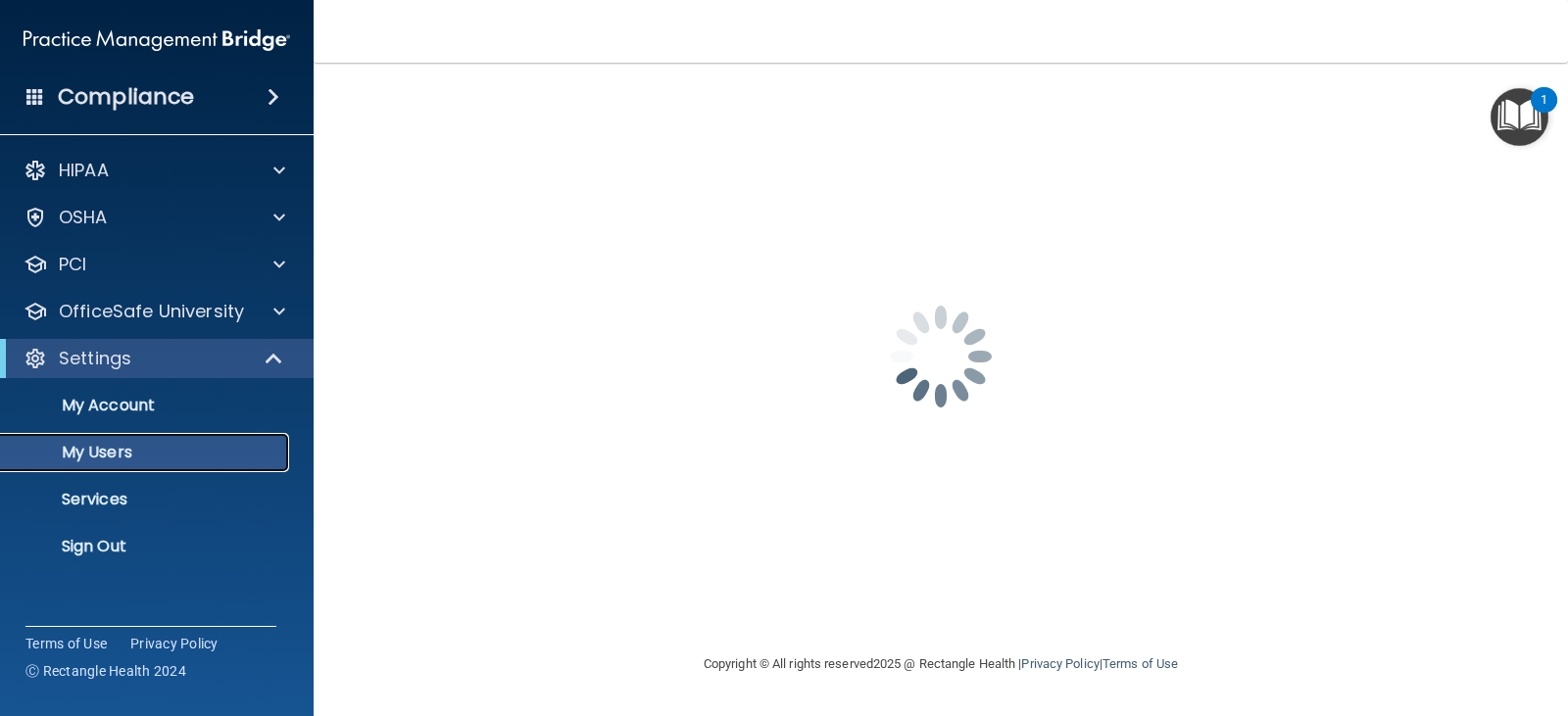 scroll, scrollTop: 0, scrollLeft: 0, axis: both 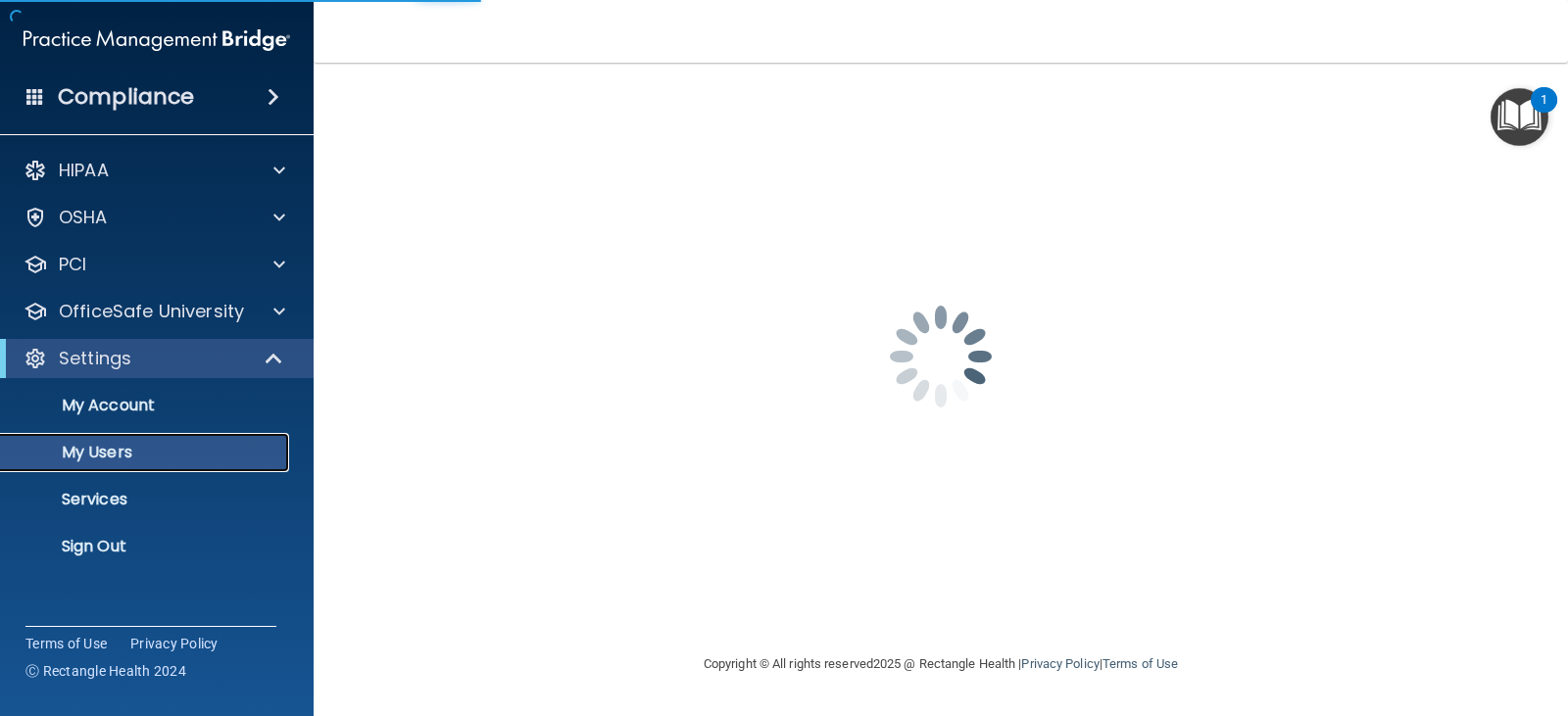 select on "20" 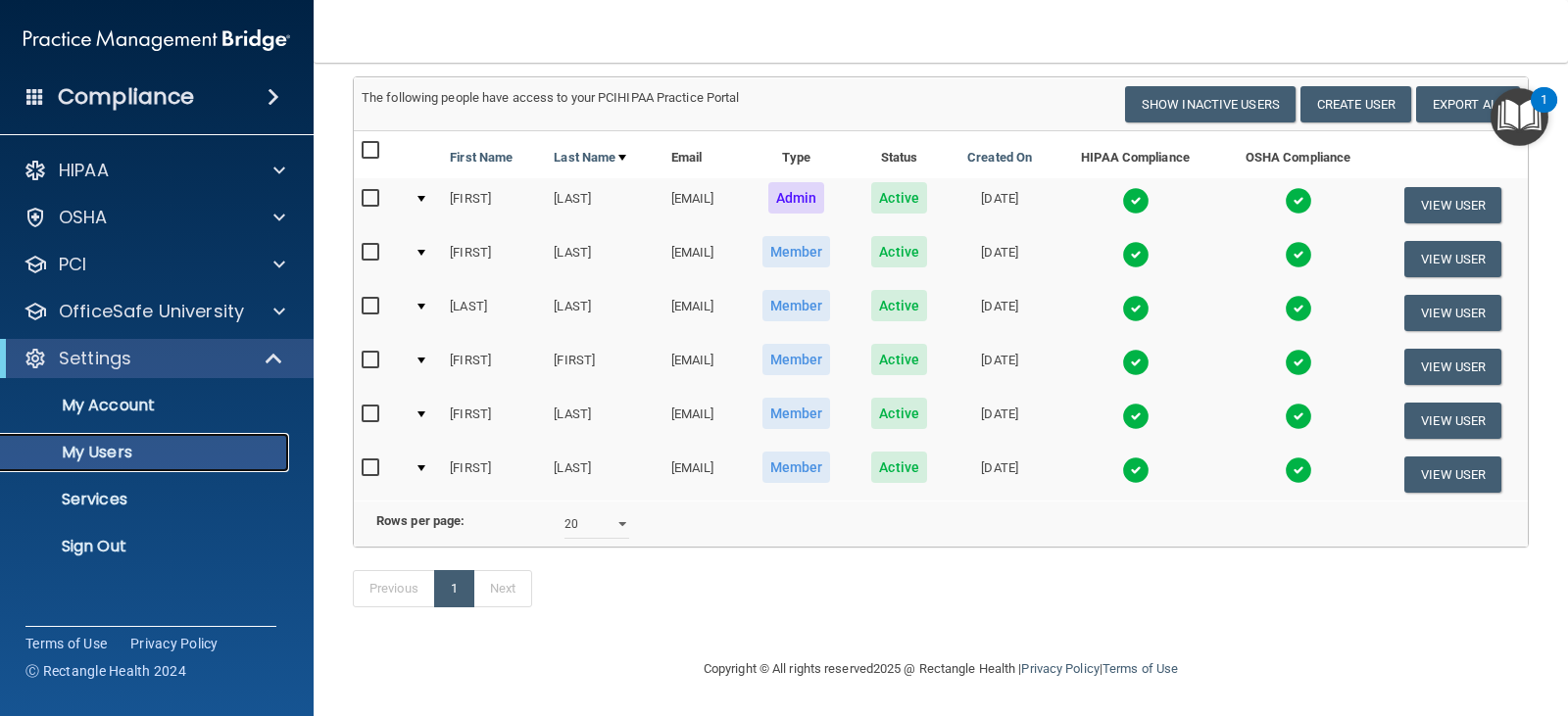 scroll, scrollTop: 151, scrollLeft: 0, axis: vertical 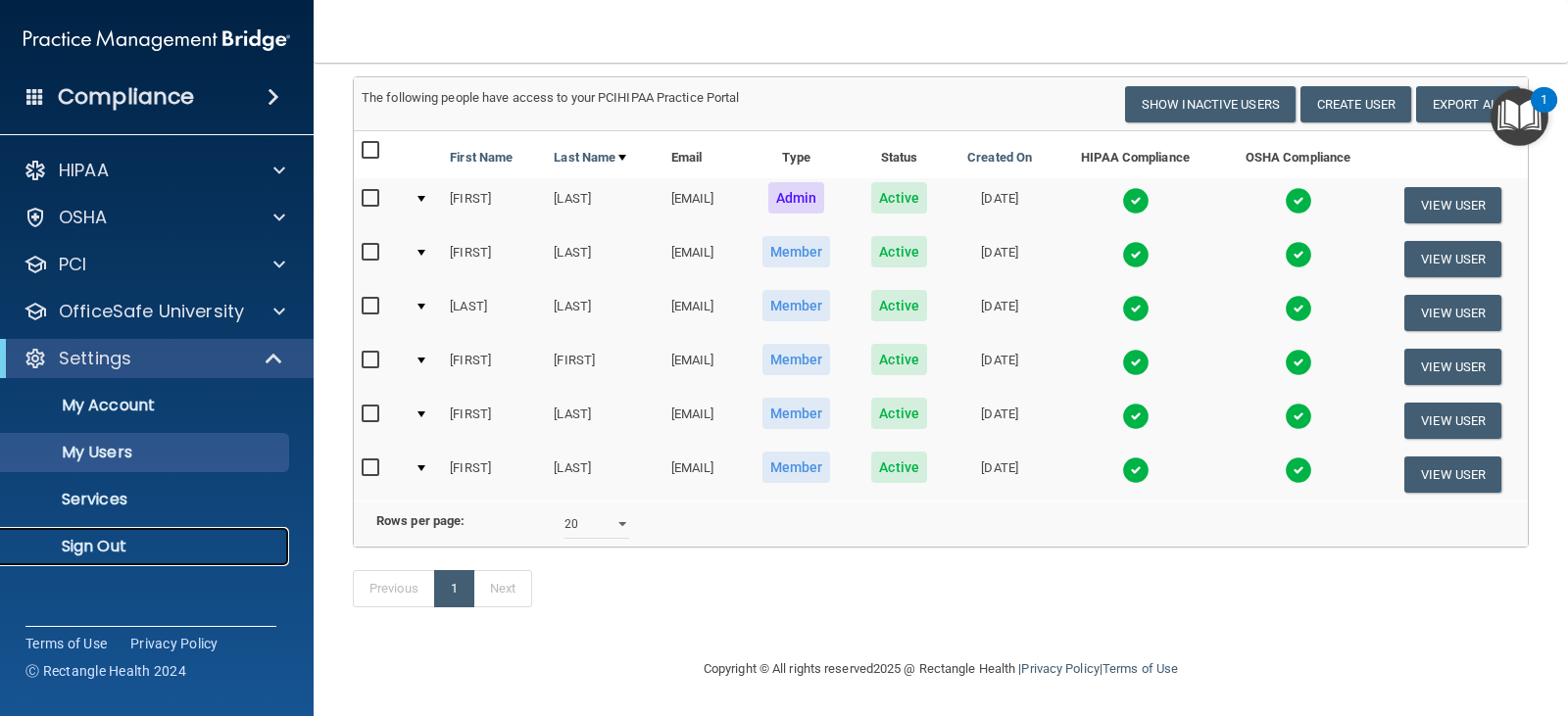 click on "Sign Out" at bounding box center [146, 547] 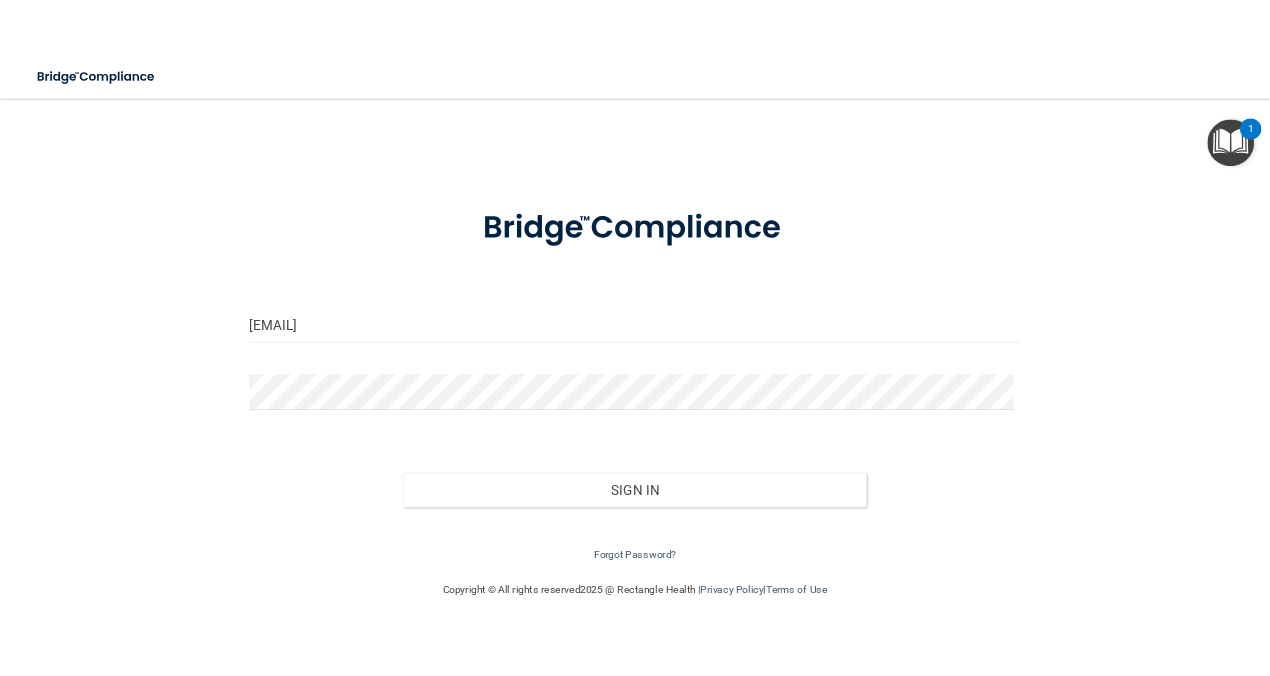 scroll, scrollTop: 9, scrollLeft: 0, axis: vertical 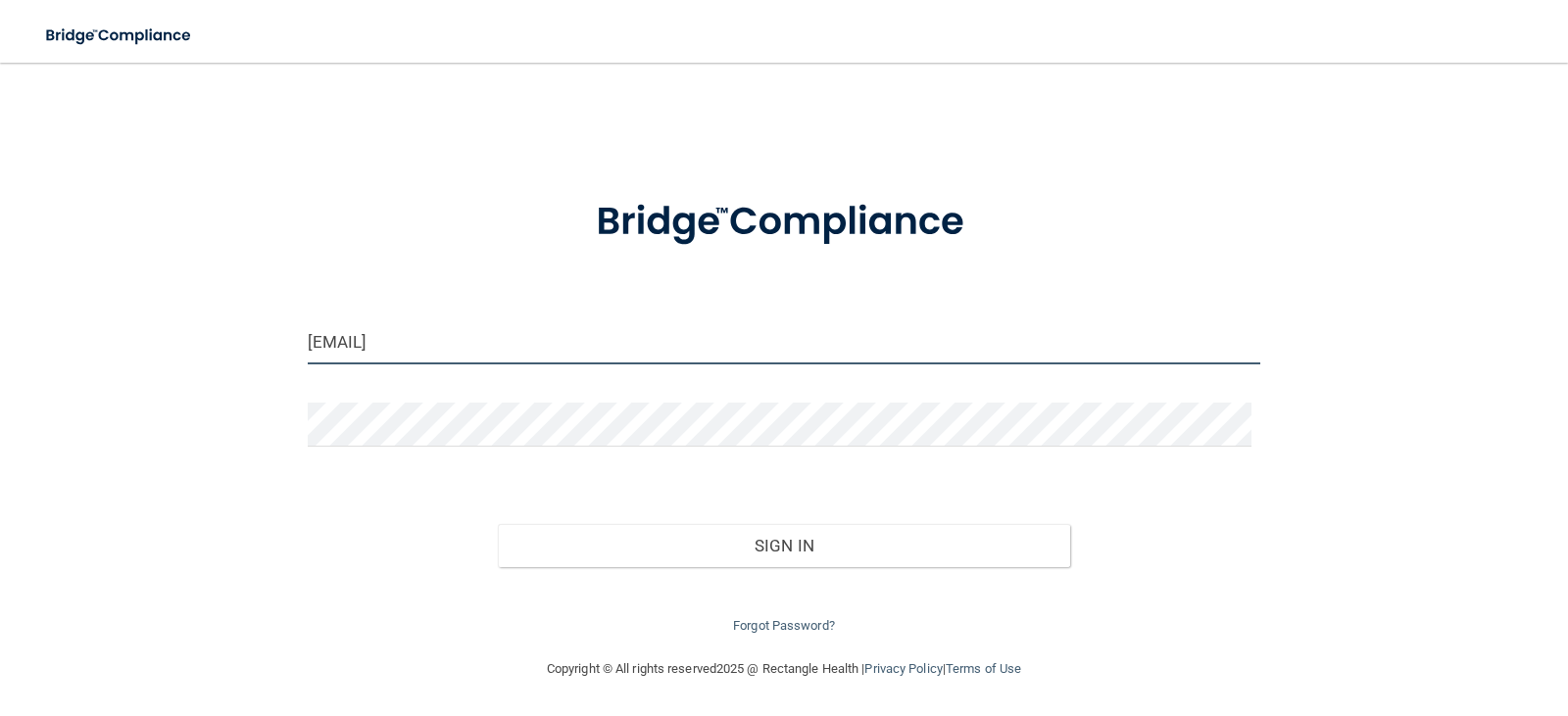 click on "[EMAIL]" at bounding box center [784, 342] 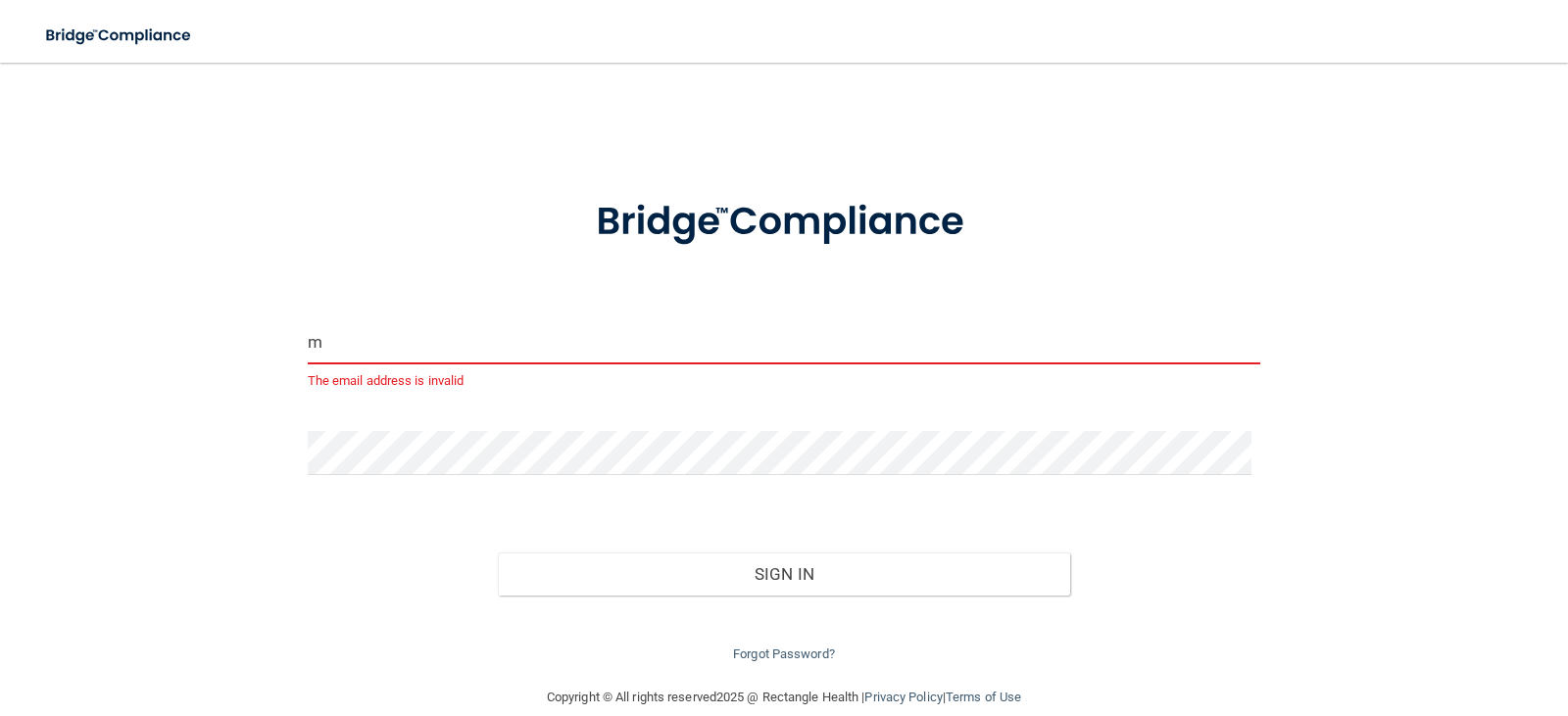 click on "m" at bounding box center [784, 342] 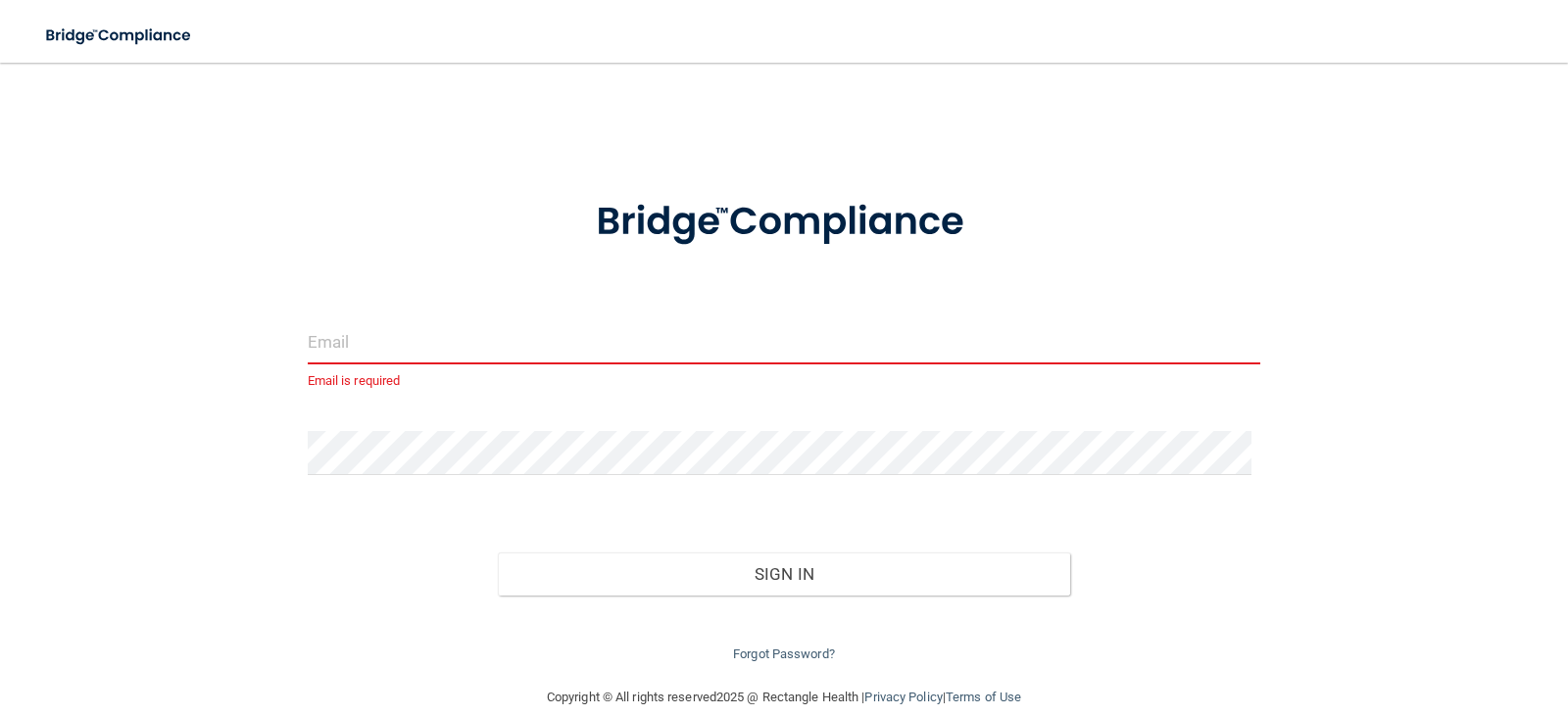 type on "[EMAIL]" 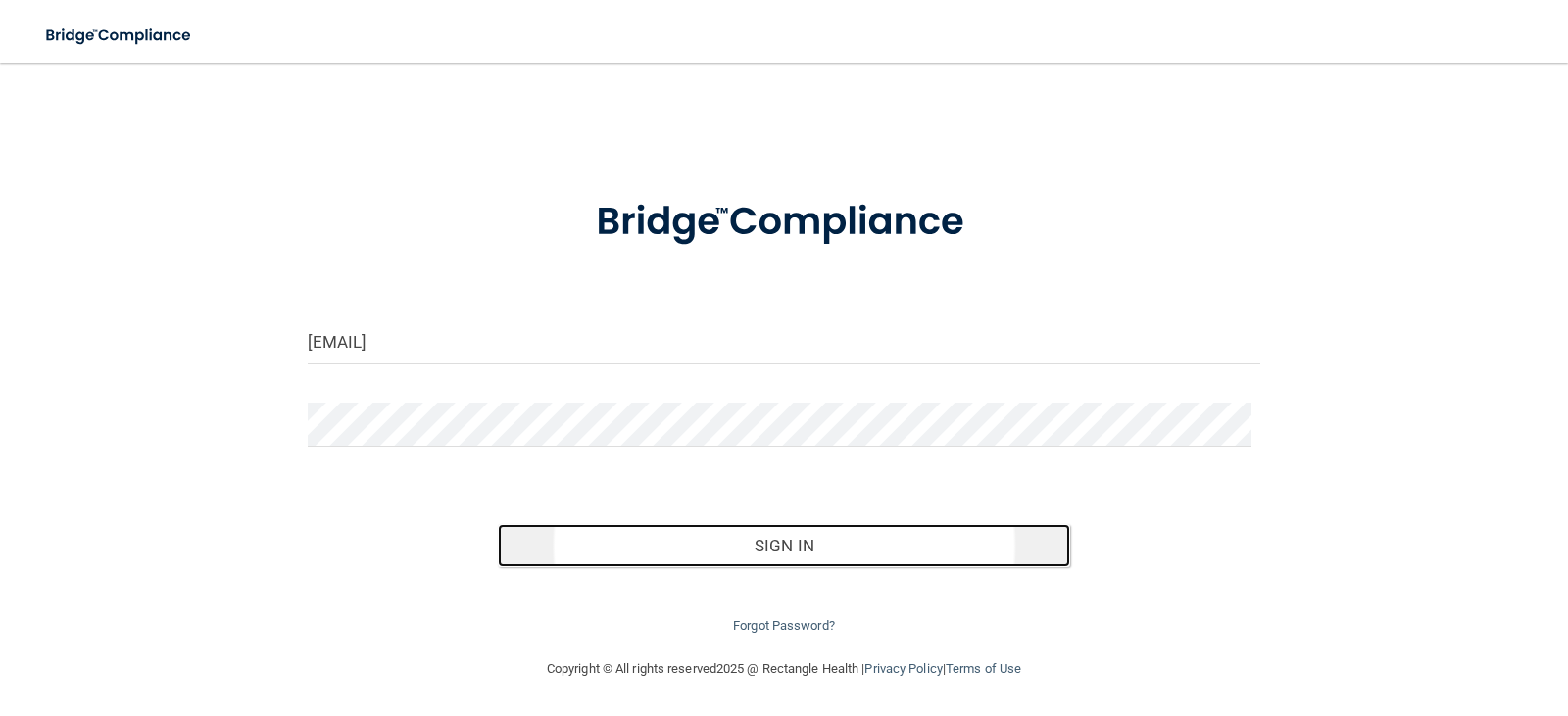click on "Sign In" at bounding box center [784, 546] 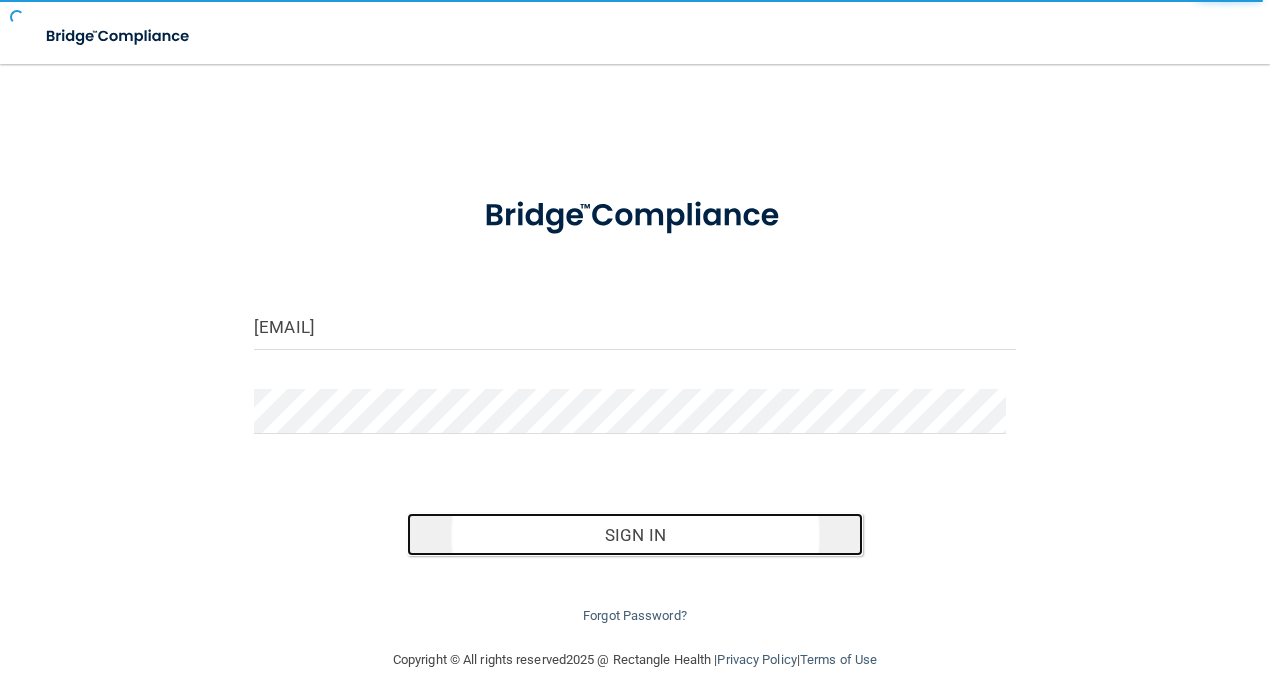 click on "Sign In" at bounding box center [635, 535] 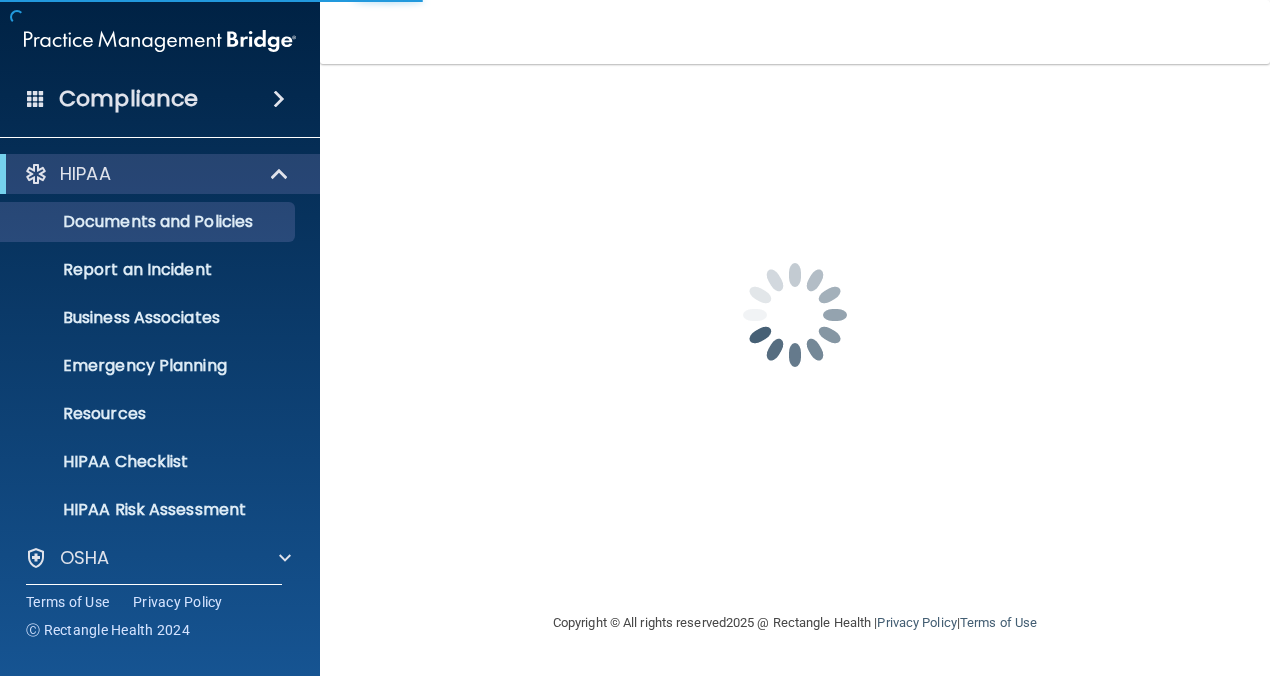 scroll, scrollTop: 0, scrollLeft: 0, axis: both 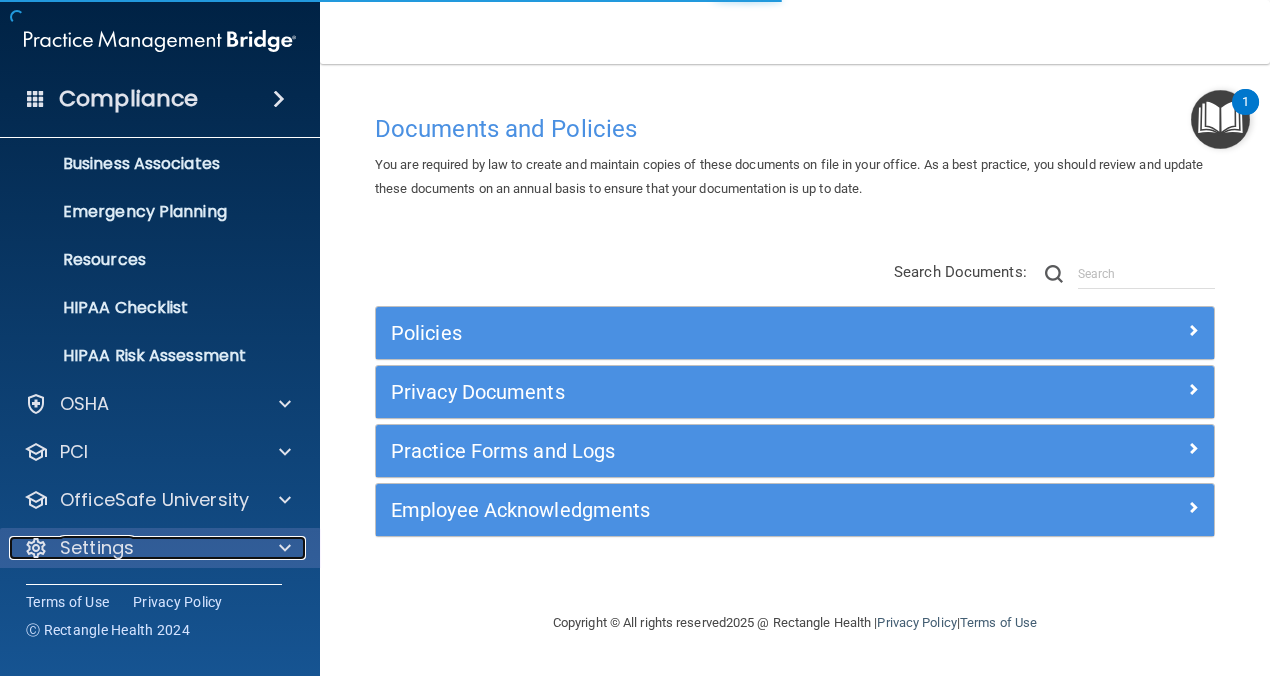 click on "Settings" at bounding box center [97, 548] 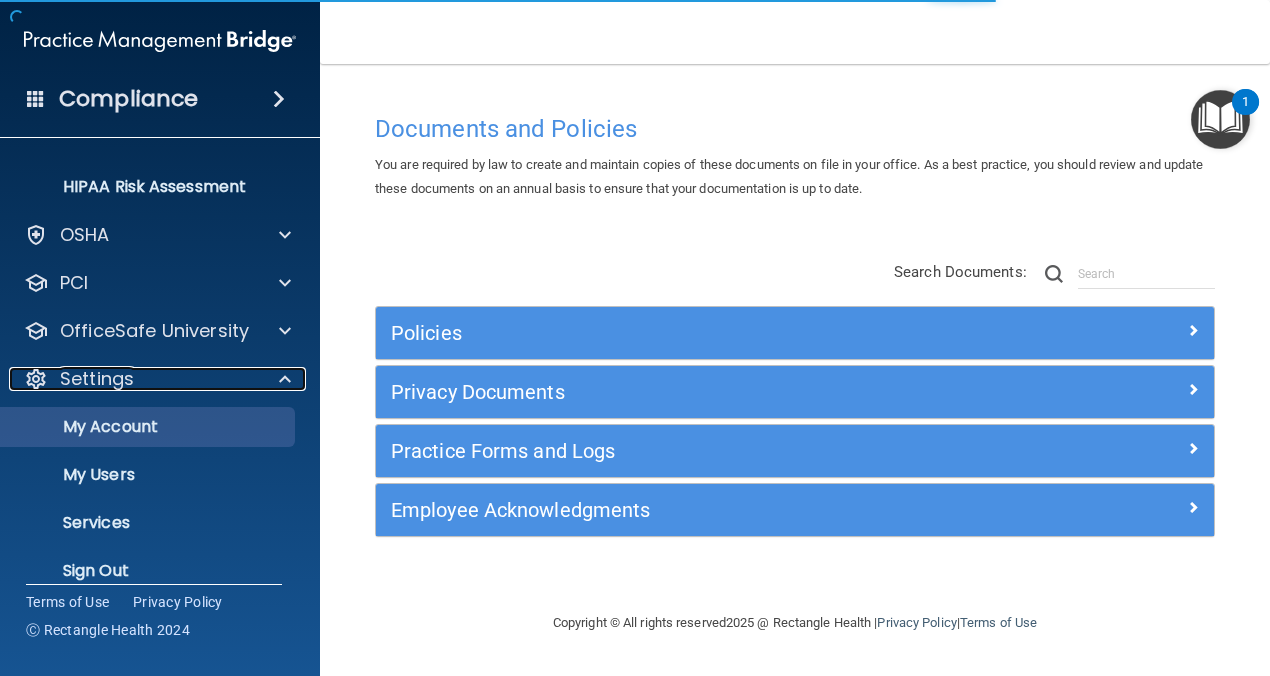 scroll, scrollTop: 346, scrollLeft: 0, axis: vertical 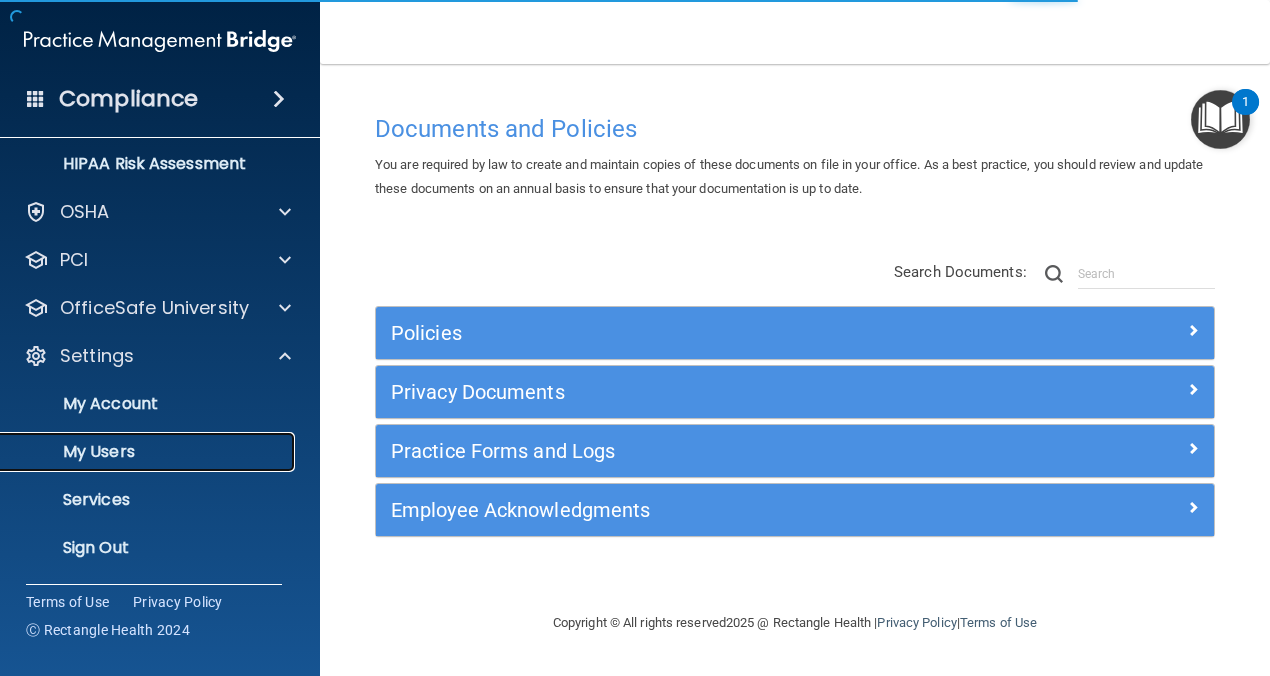 click on "My Users" at bounding box center [149, 452] 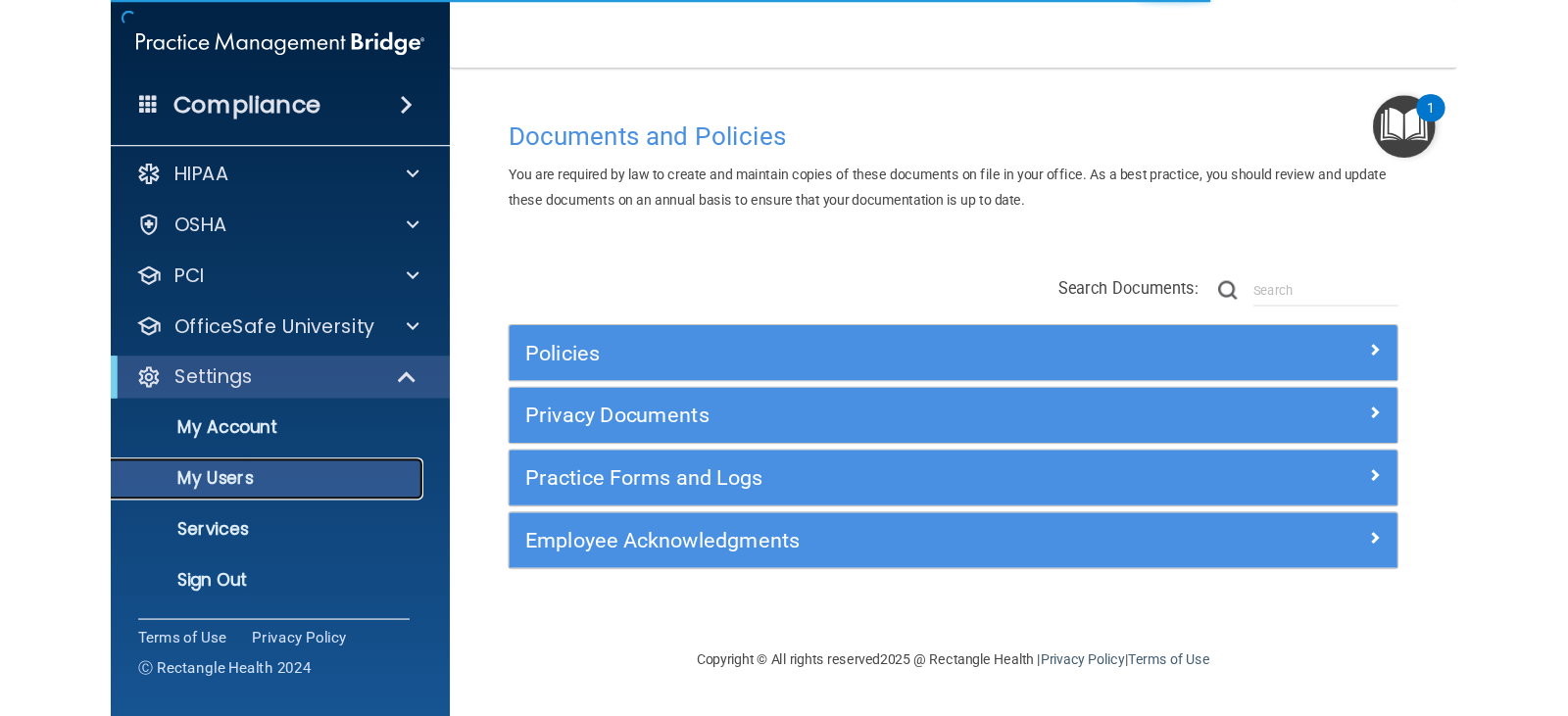 scroll, scrollTop: 10, scrollLeft: 0, axis: vertical 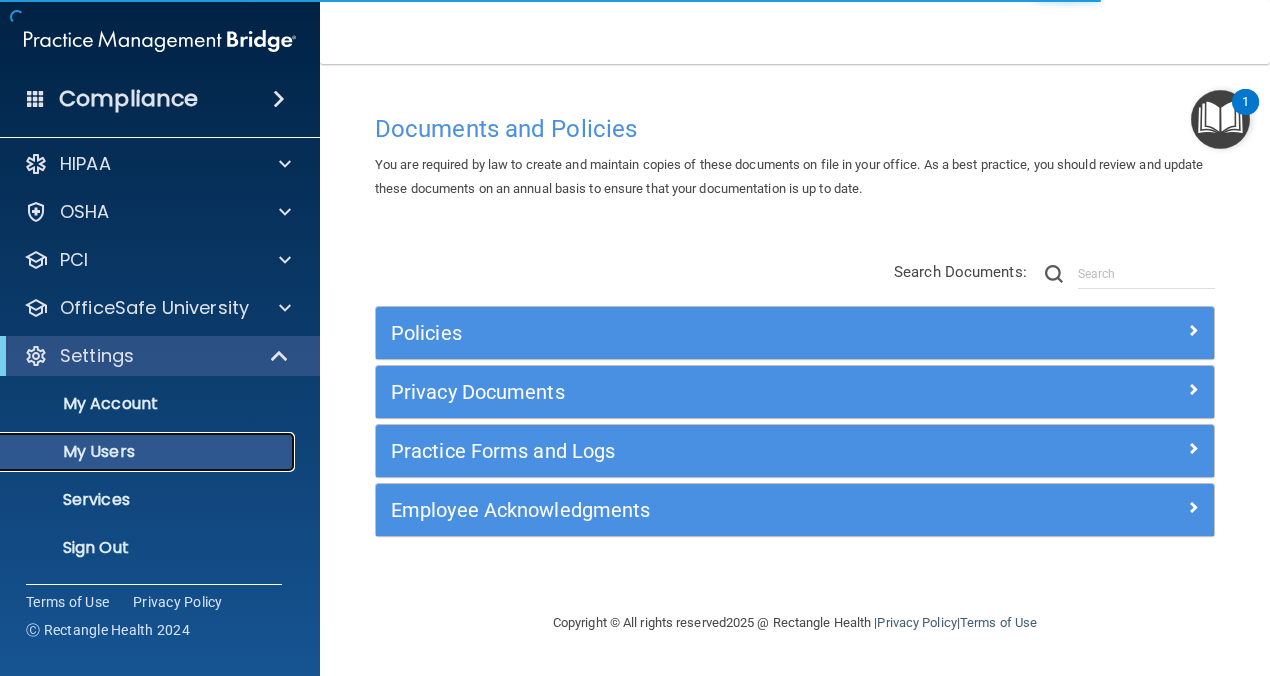 select on "20" 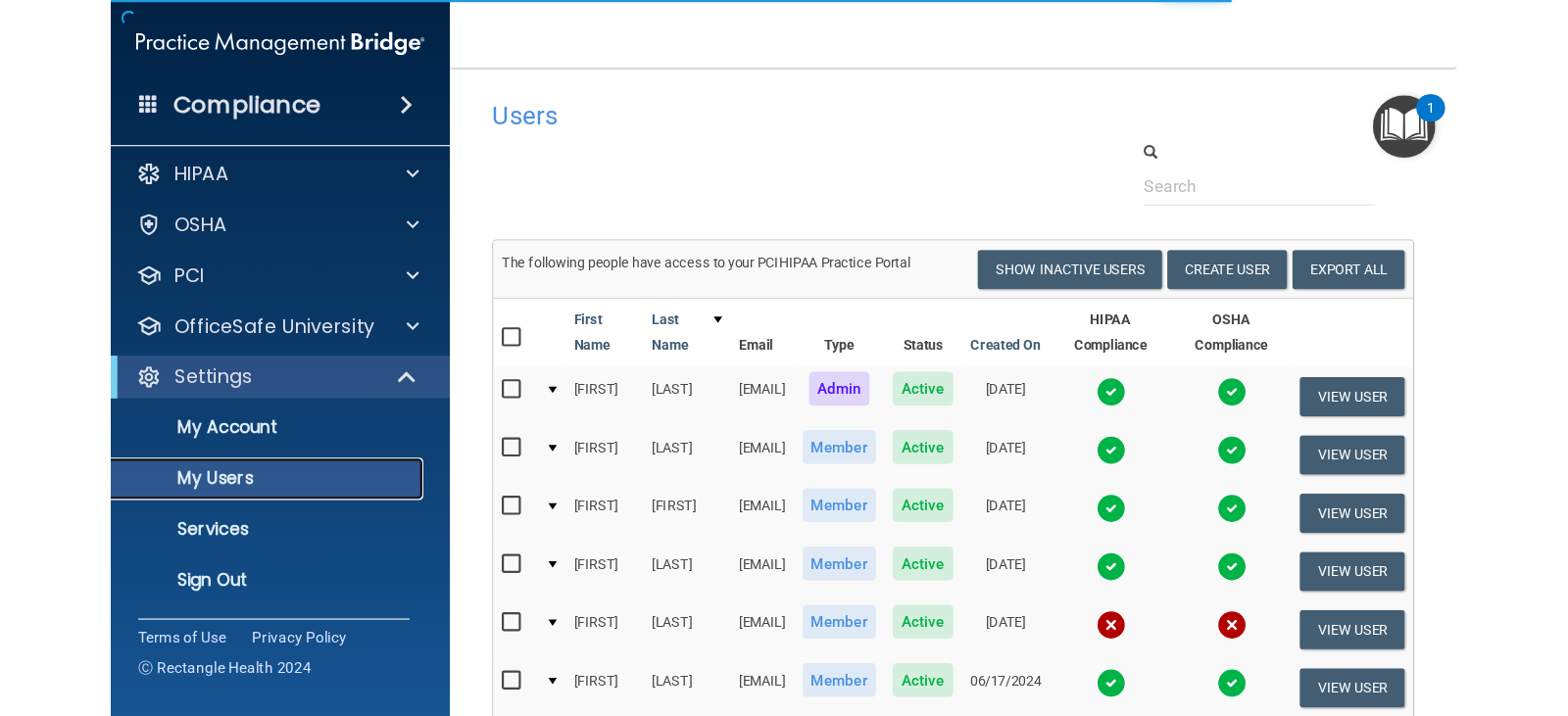 scroll, scrollTop: 0, scrollLeft: 0, axis: both 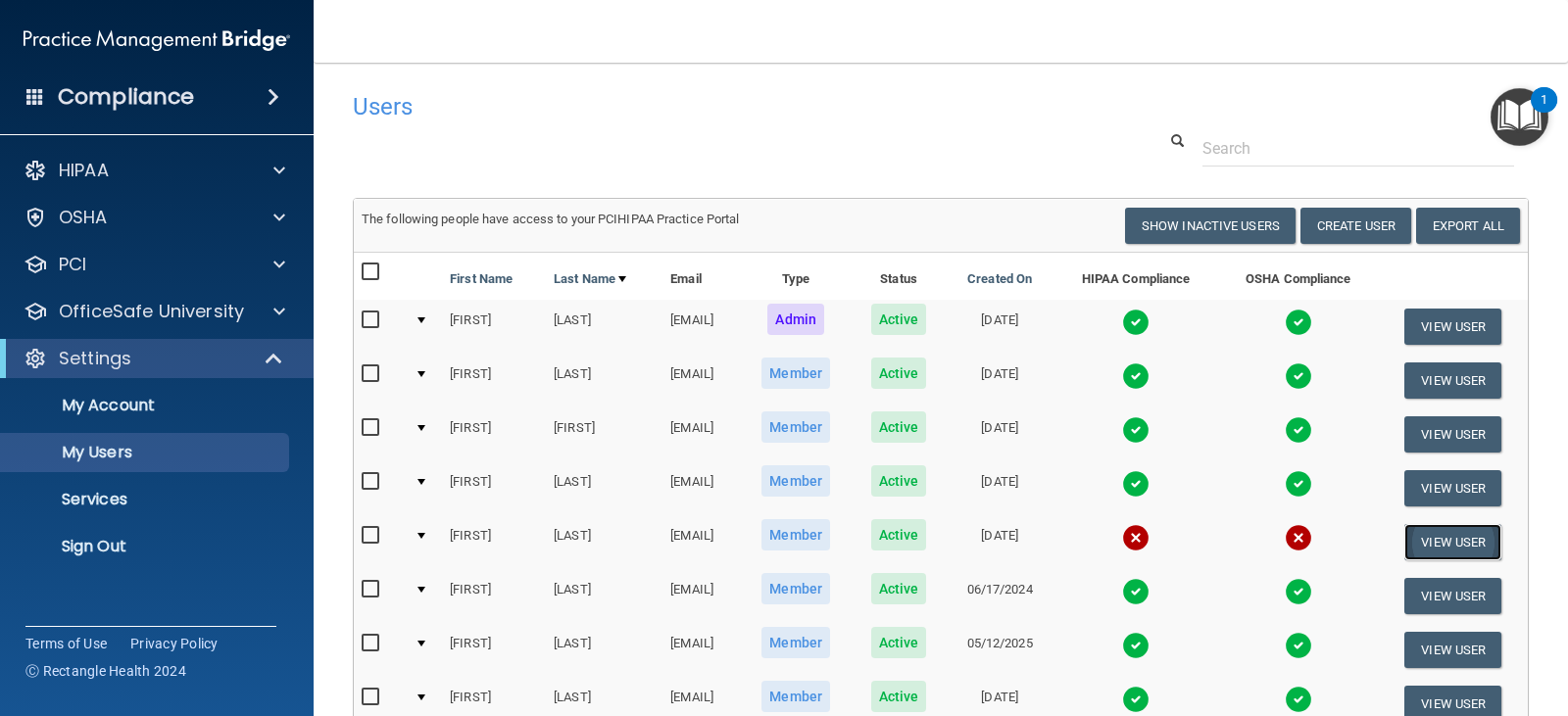 click on "View User" at bounding box center [1452, 542] 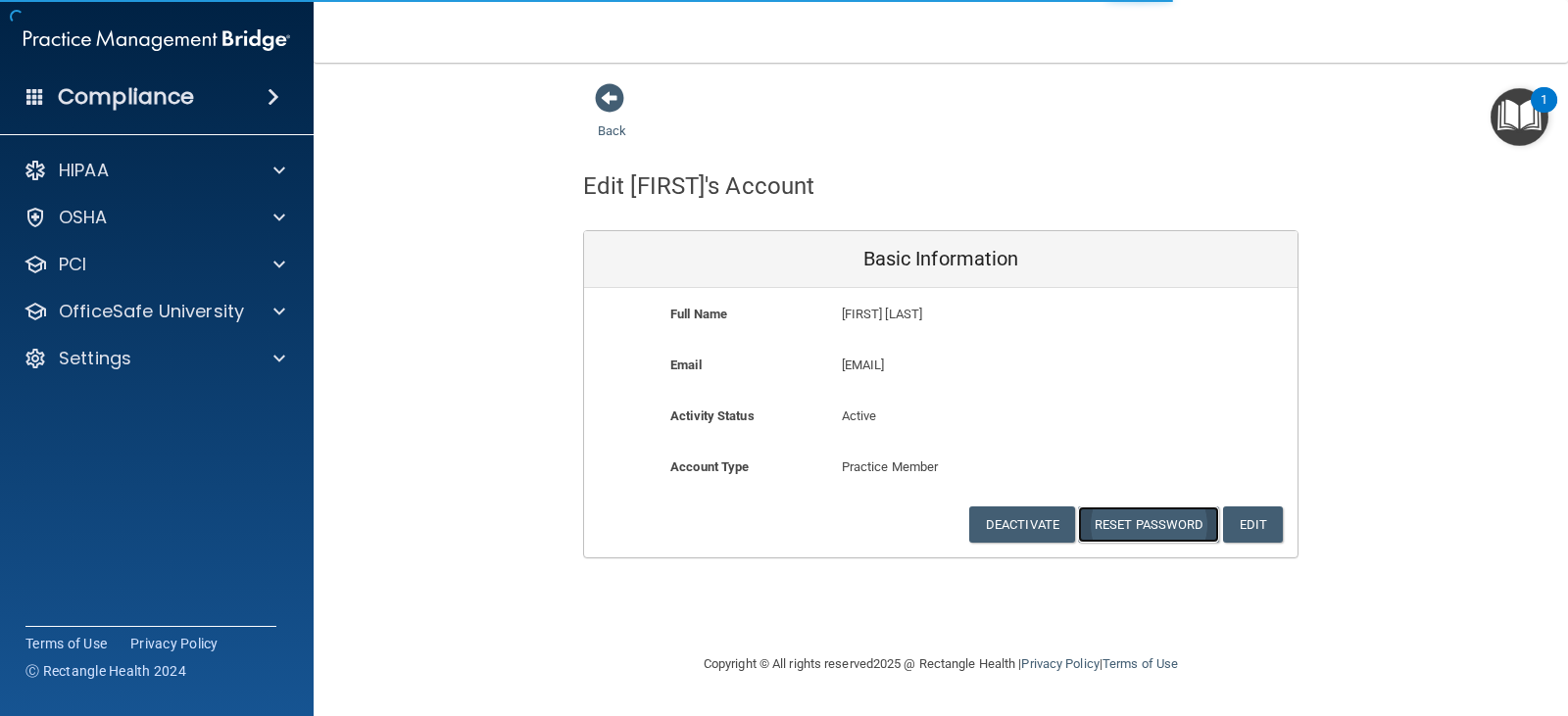 click on "Reset Password" at bounding box center (1149, 524) 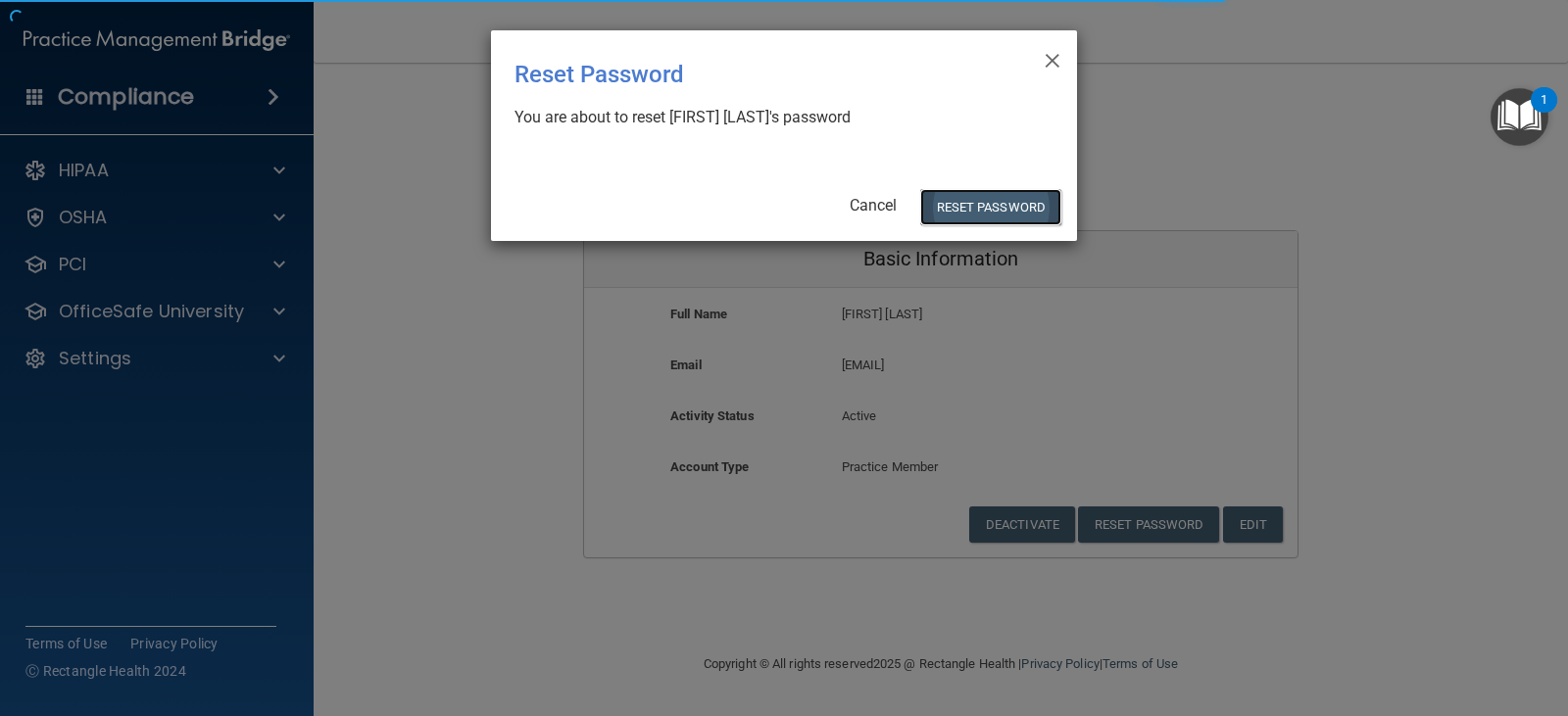 click on "Reset Password" at bounding box center (991, 207) 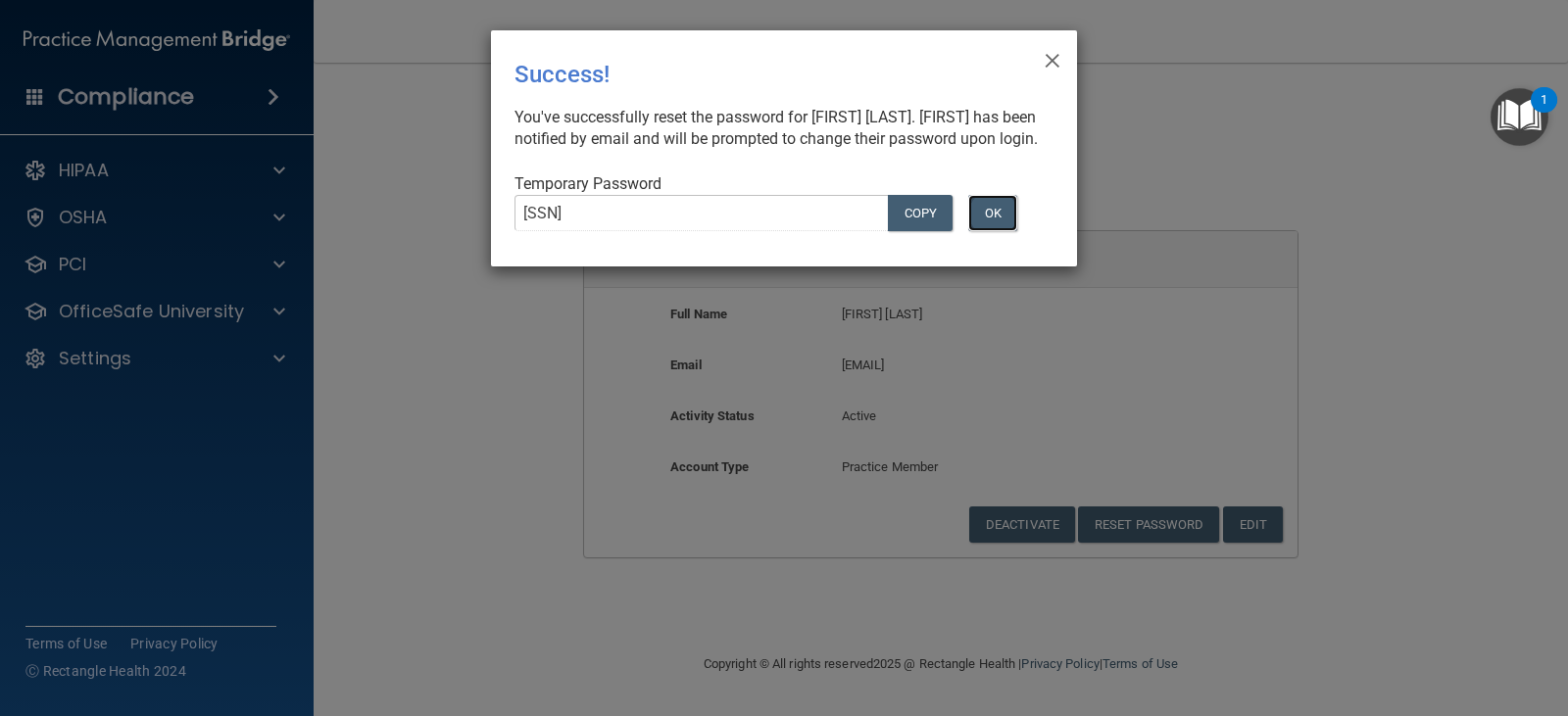 click on "OK" at bounding box center (993, 213) 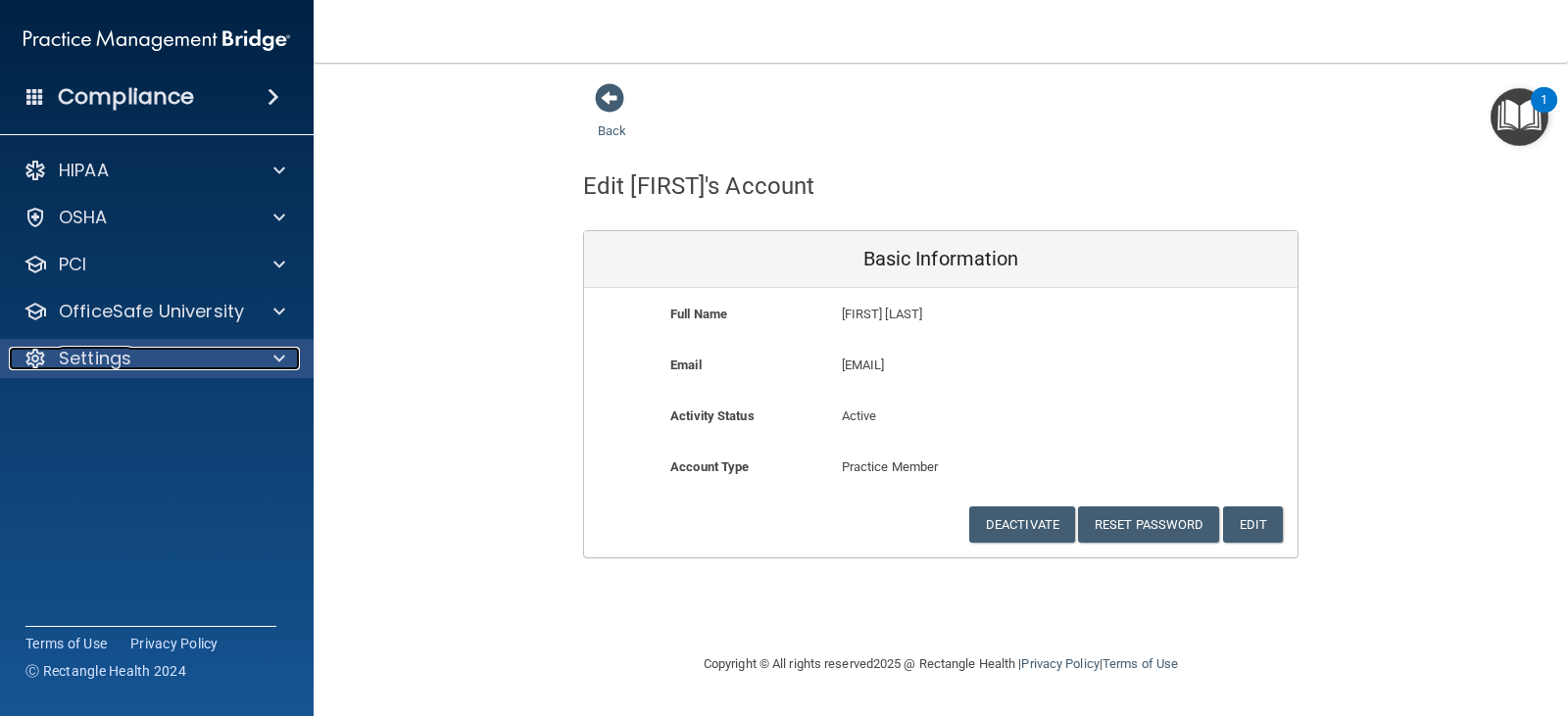 click on "Settings" at bounding box center [95, 358] 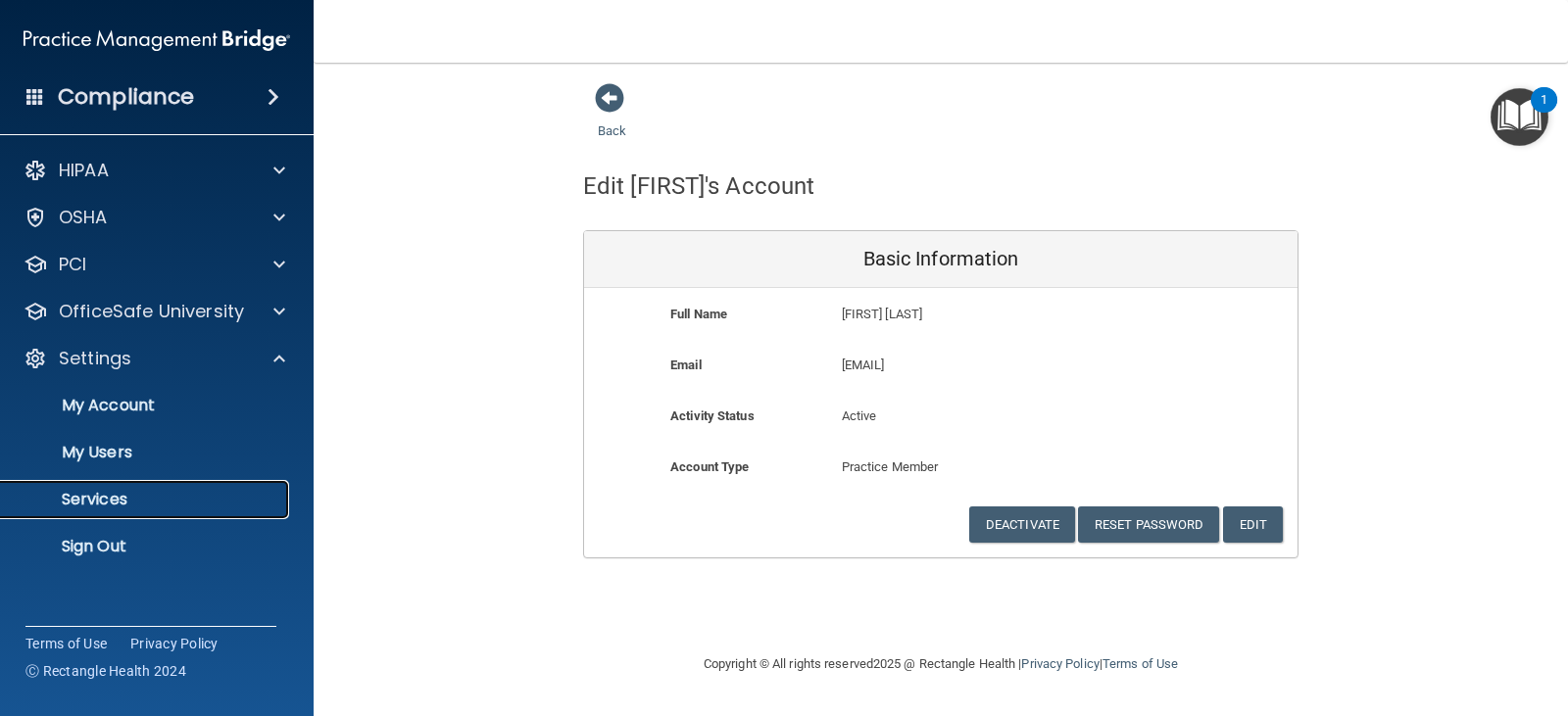 click on "Services" at bounding box center [146, 500] 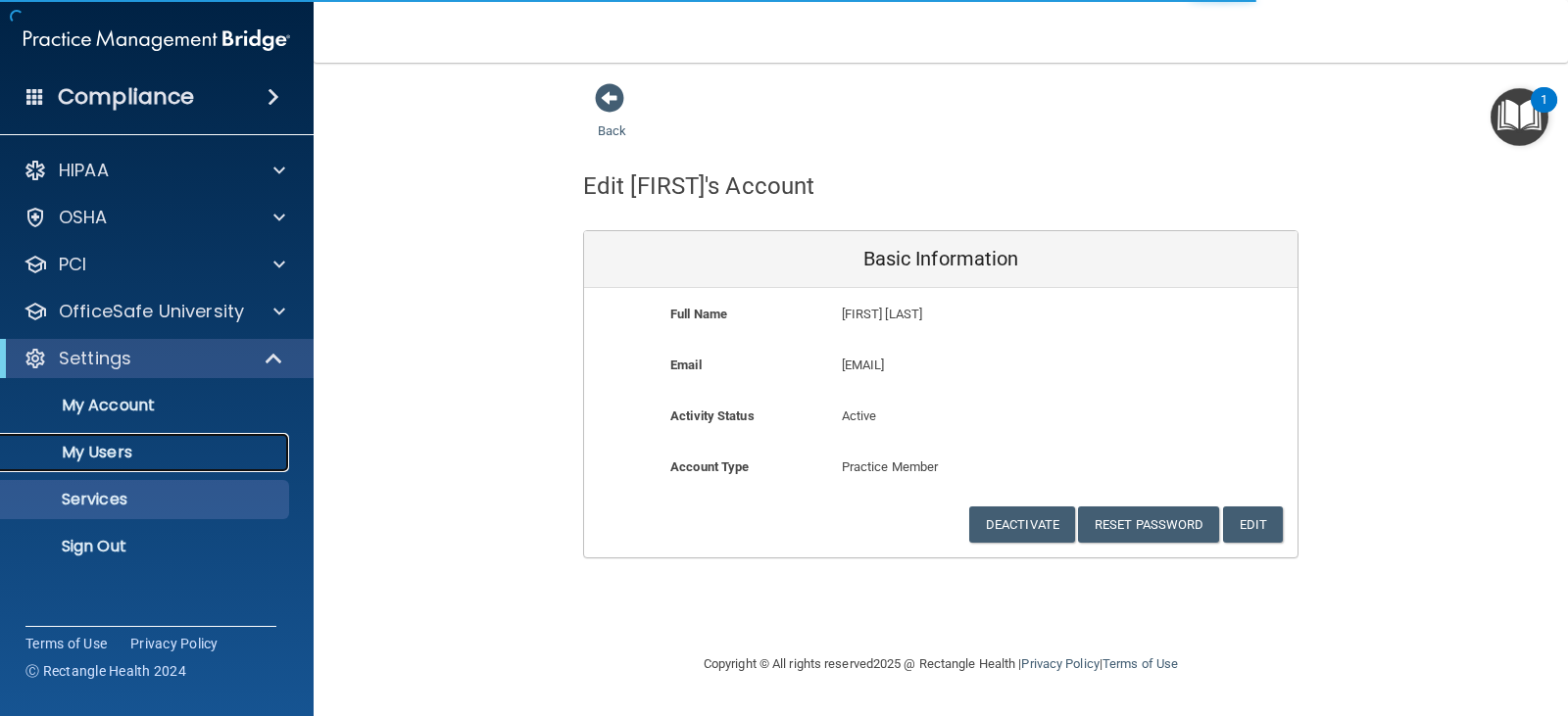 click on "My Users" at bounding box center [146, 453] 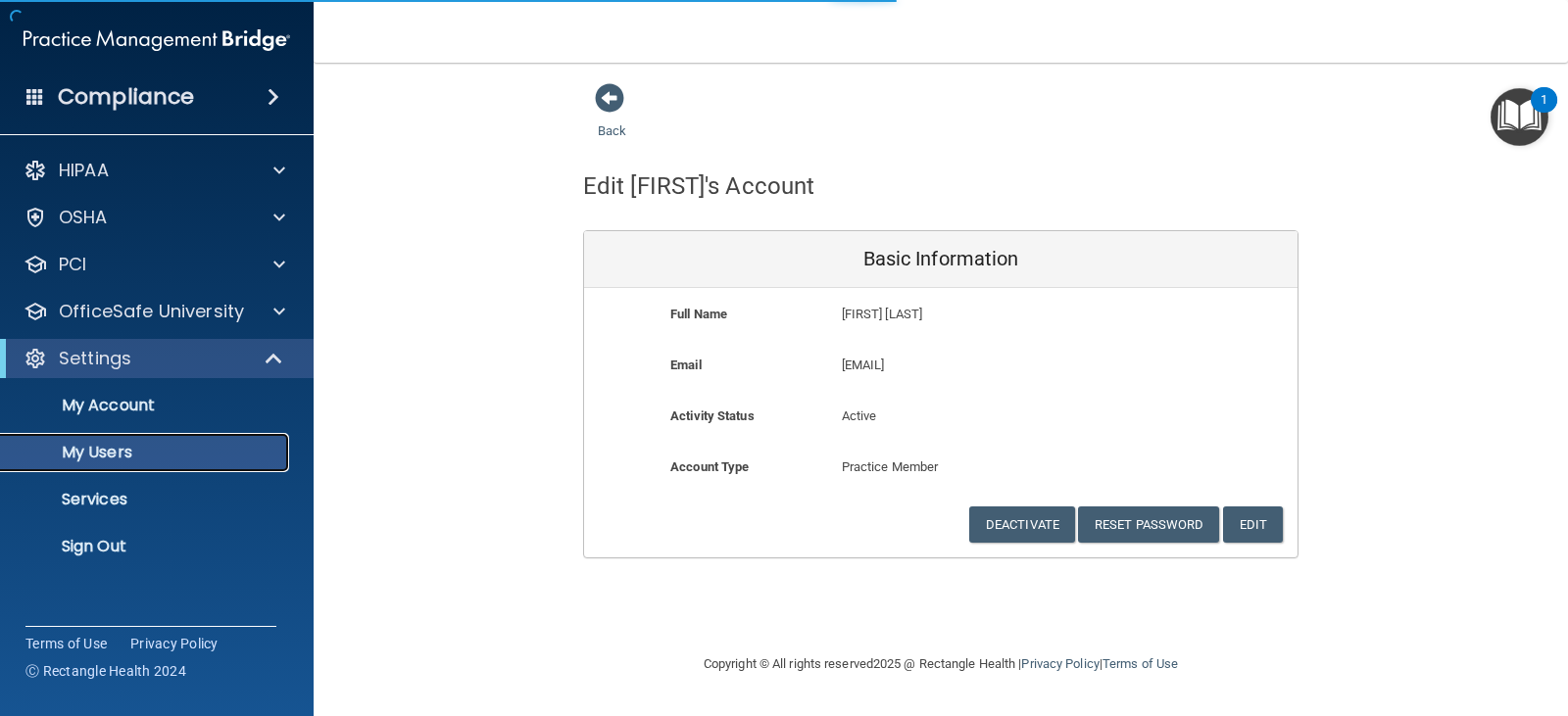 select on "20" 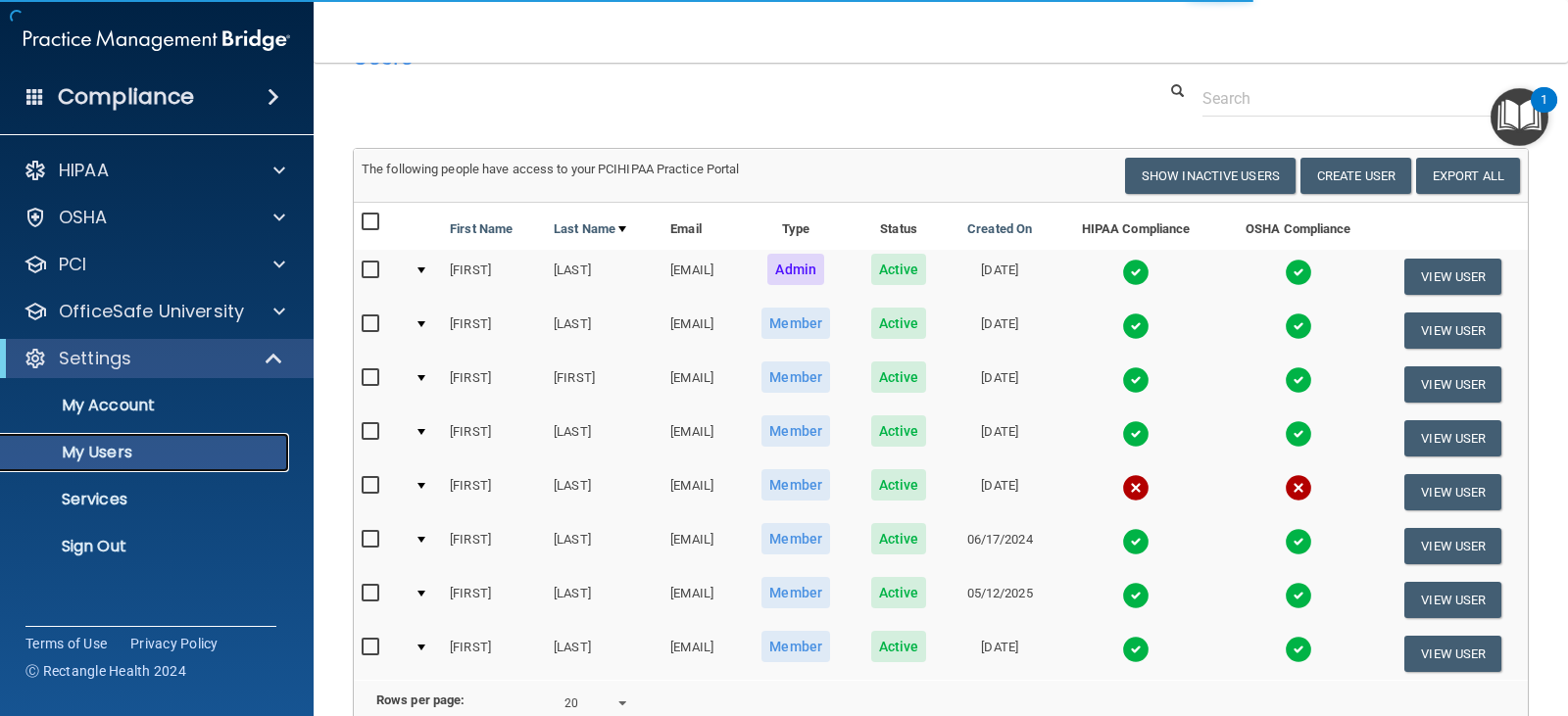 scroll, scrollTop: 98, scrollLeft: 0, axis: vertical 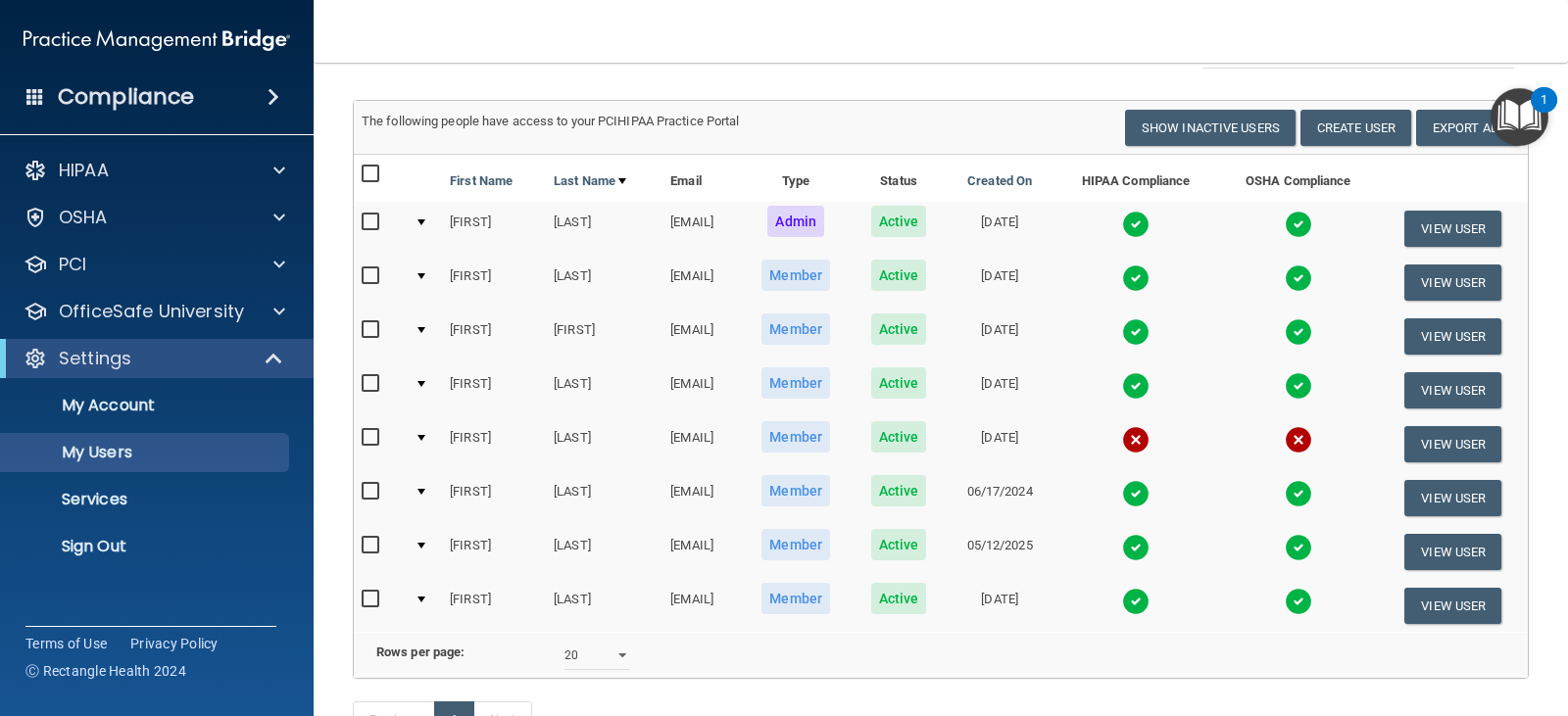 click on "Compliance
HIPAA
Documents and Policies                 Report an Incident               Business Associates               Emergency Planning               Resources               HIPAA Checklist               HIPAA Risk Assessment
OSHA
Documents               Safety Data Sheets               Self-Assessment                Injury and Illness Report                Resources
PCI
PCI Compliance                Merchant Savings Calculator
OfficeSafe University
HIPAA Training                   OSHA Training                   Continuing Education
Settings
My Account" at bounding box center [157, 358] 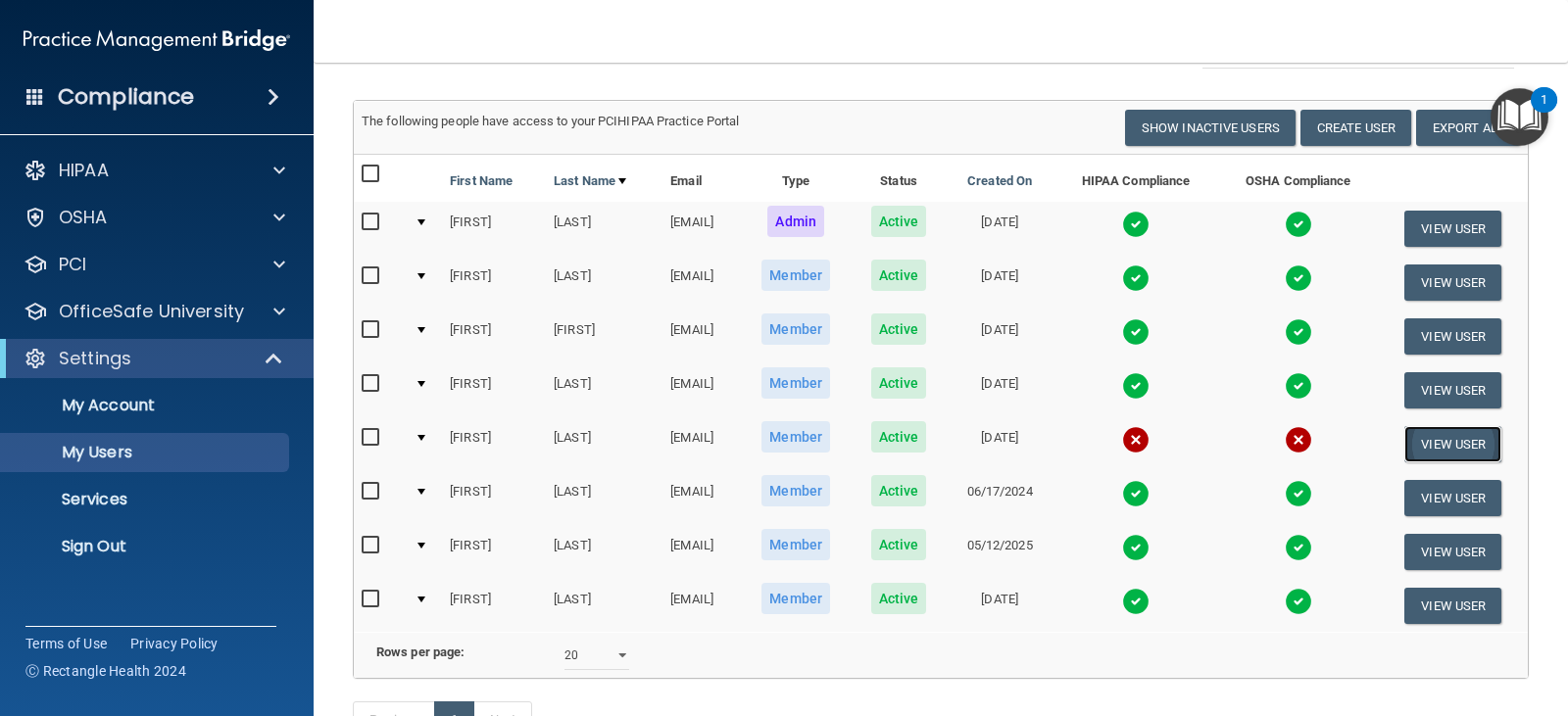 click on "View User" at bounding box center (1452, 444) 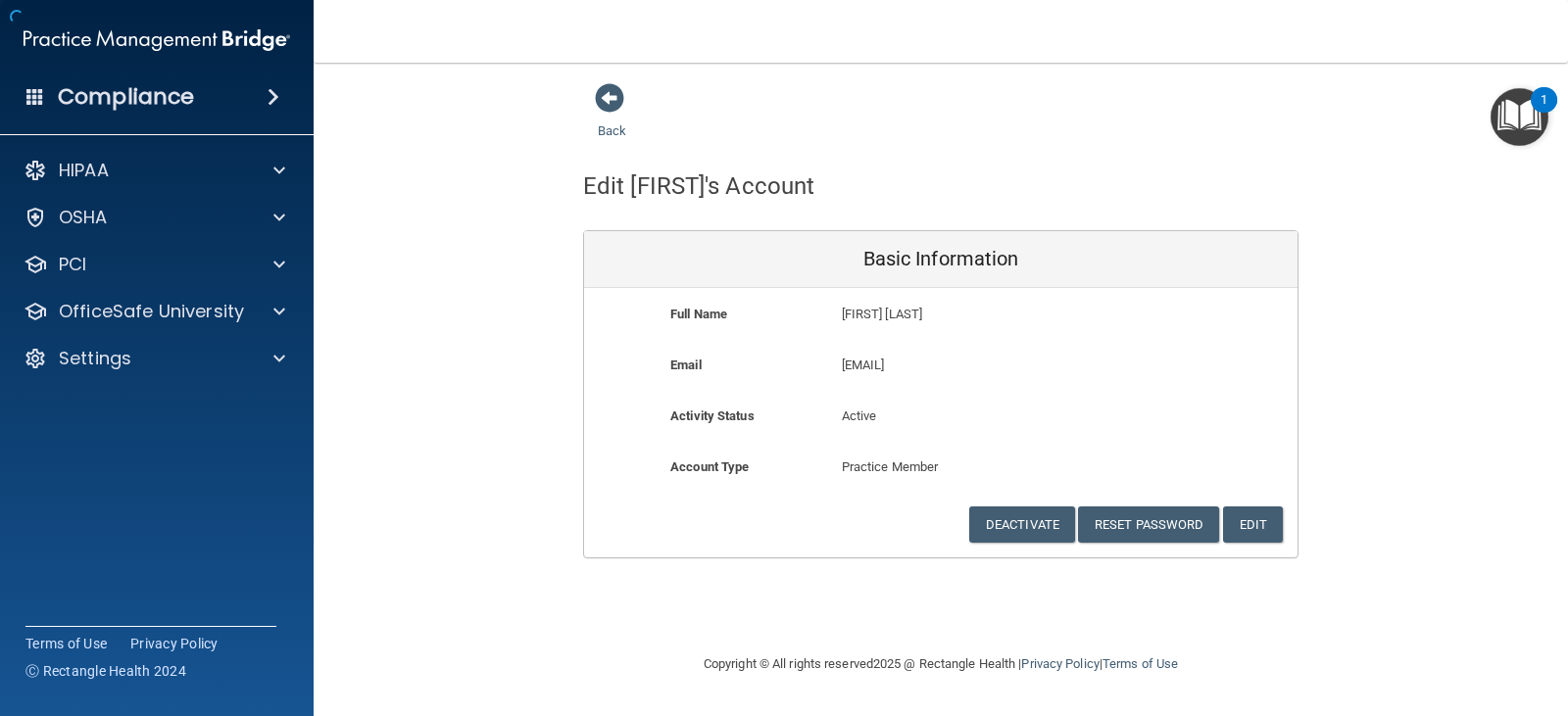 scroll, scrollTop: 0, scrollLeft: 0, axis: both 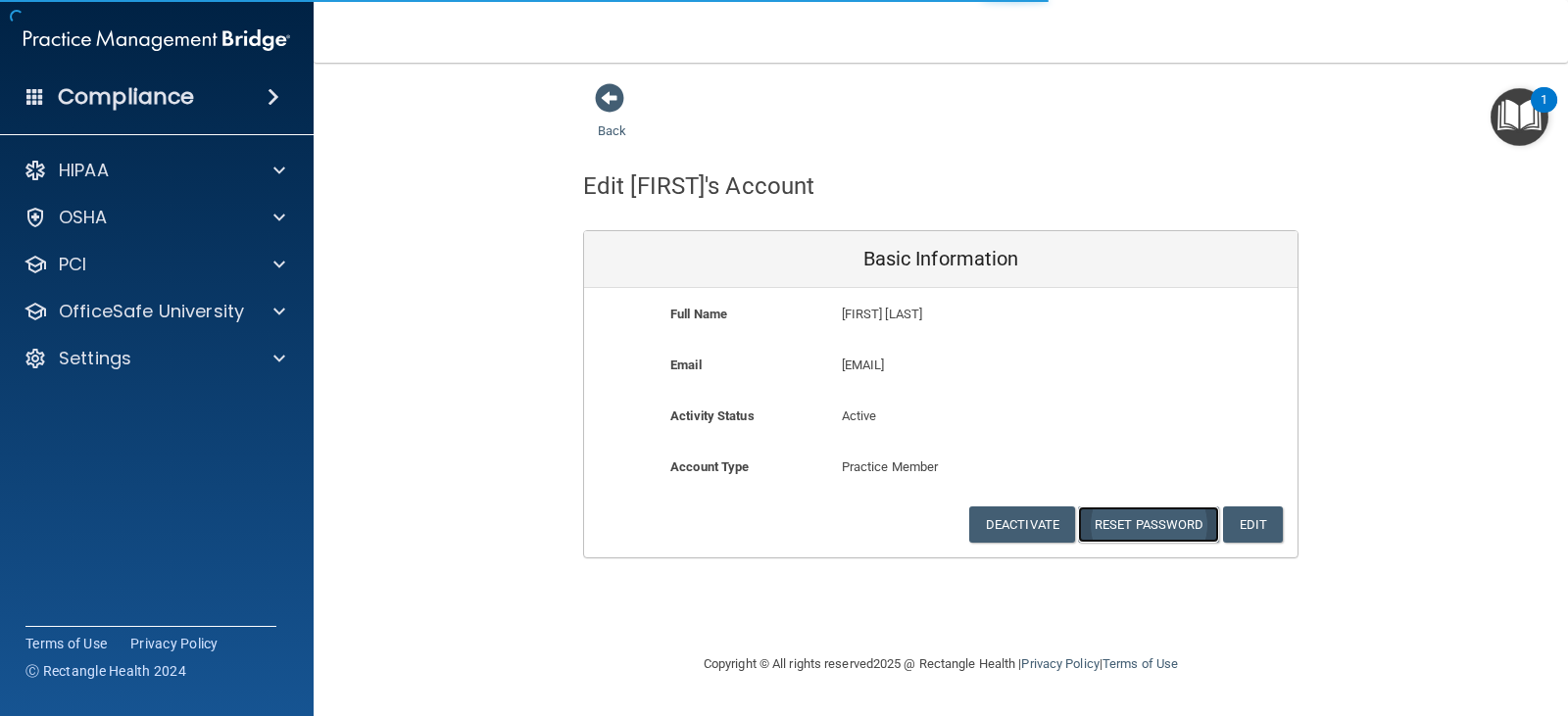 click on "Reset Password" at bounding box center [1149, 524] 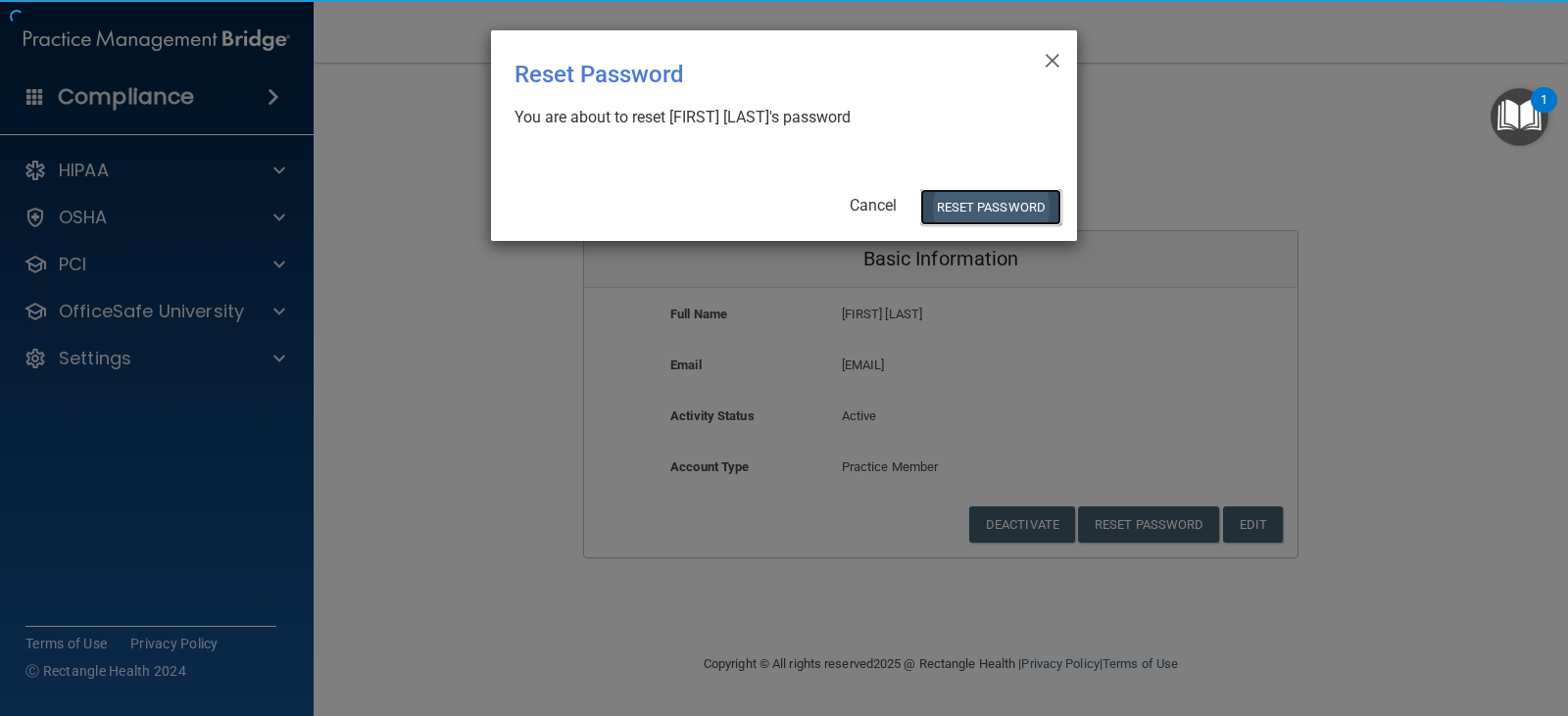 click on "Reset Password" at bounding box center [991, 207] 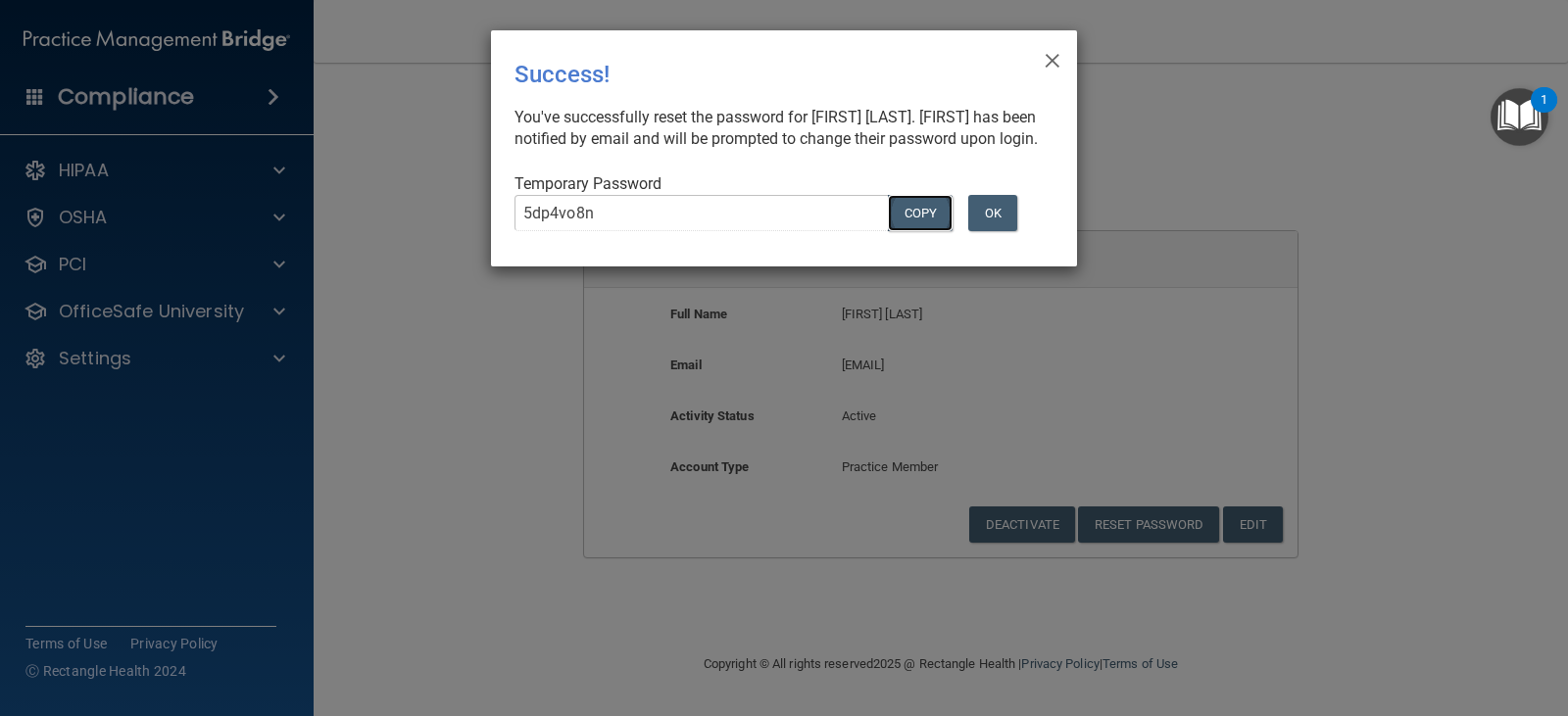 click on "COPY" at bounding box center (920, 213) 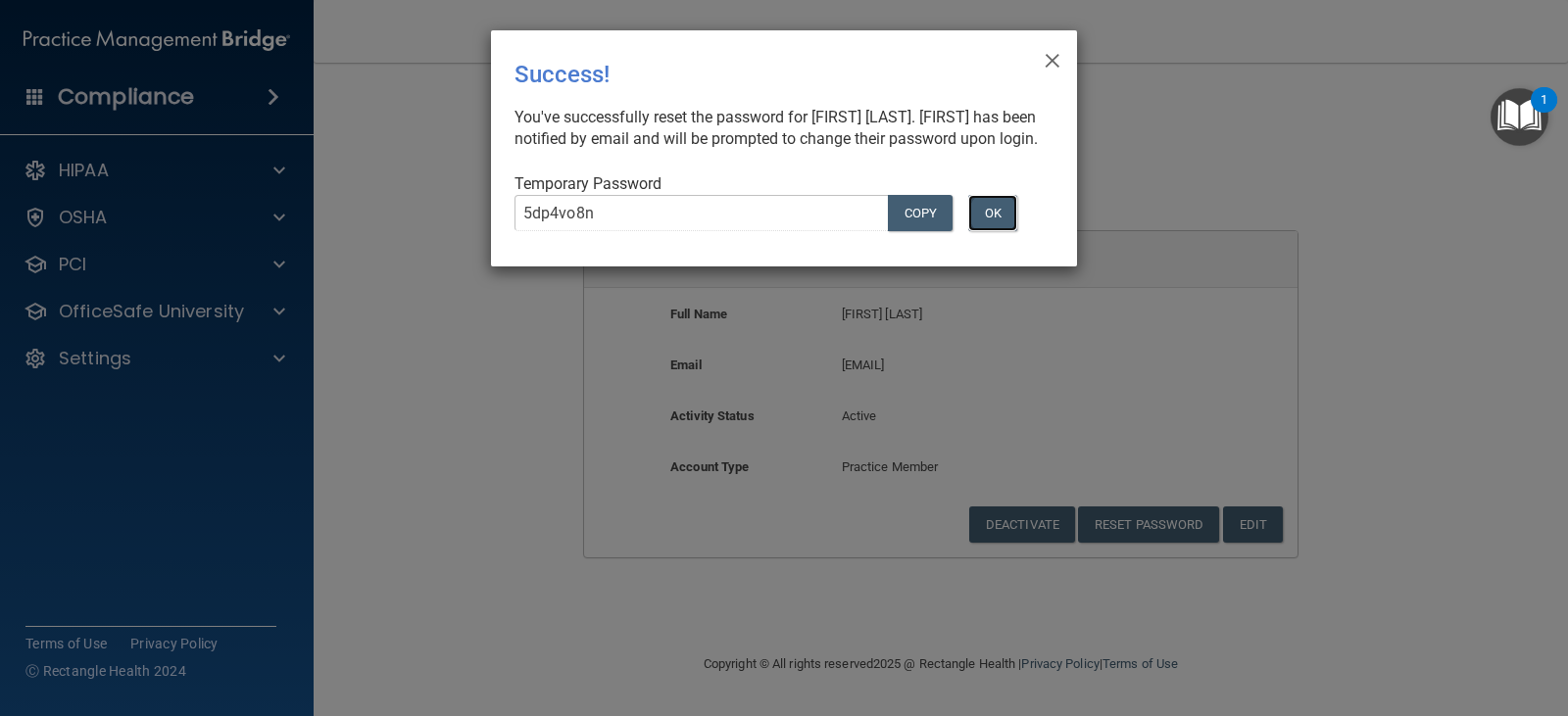 click on "OK" at bounding box center [993, 213] 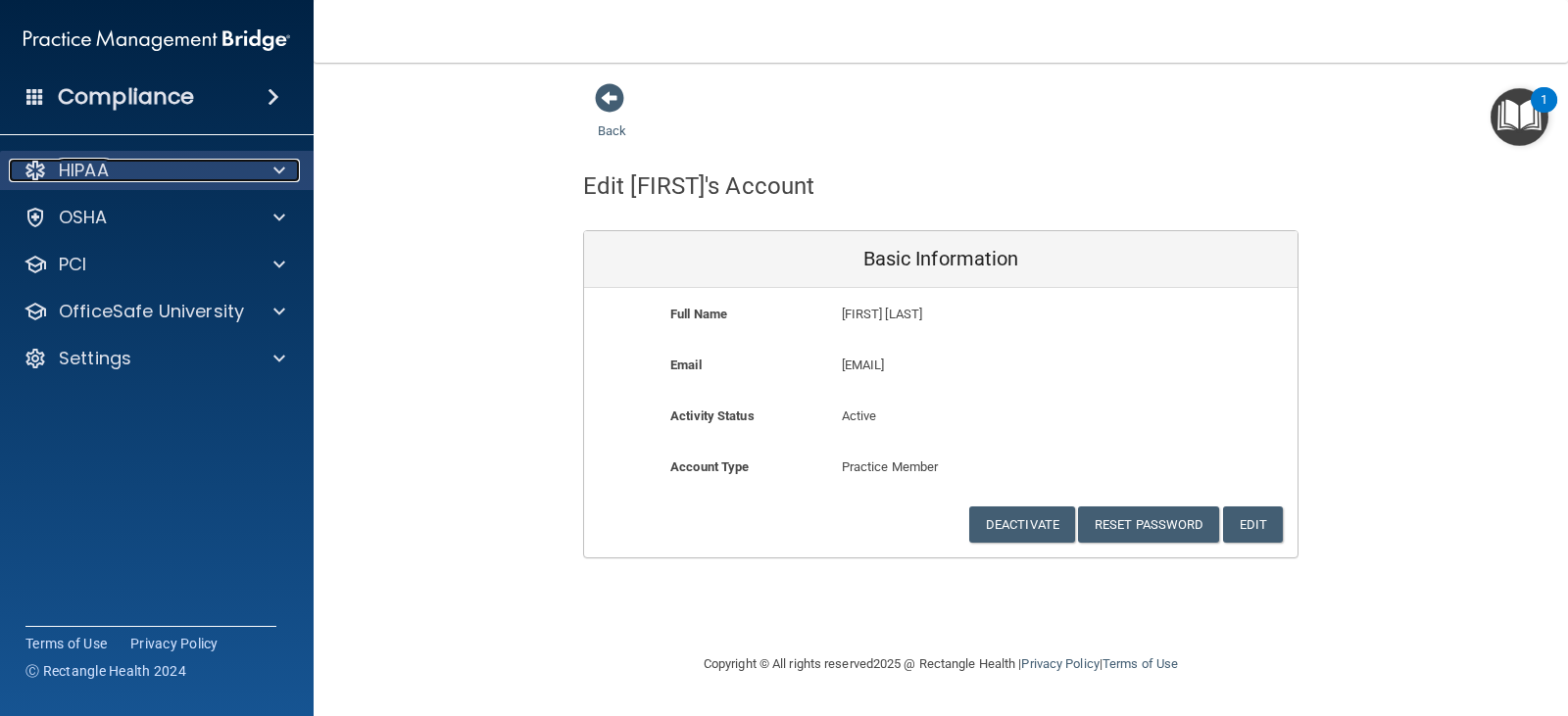 click on "HIPAA" at bounding box center [83, 170] 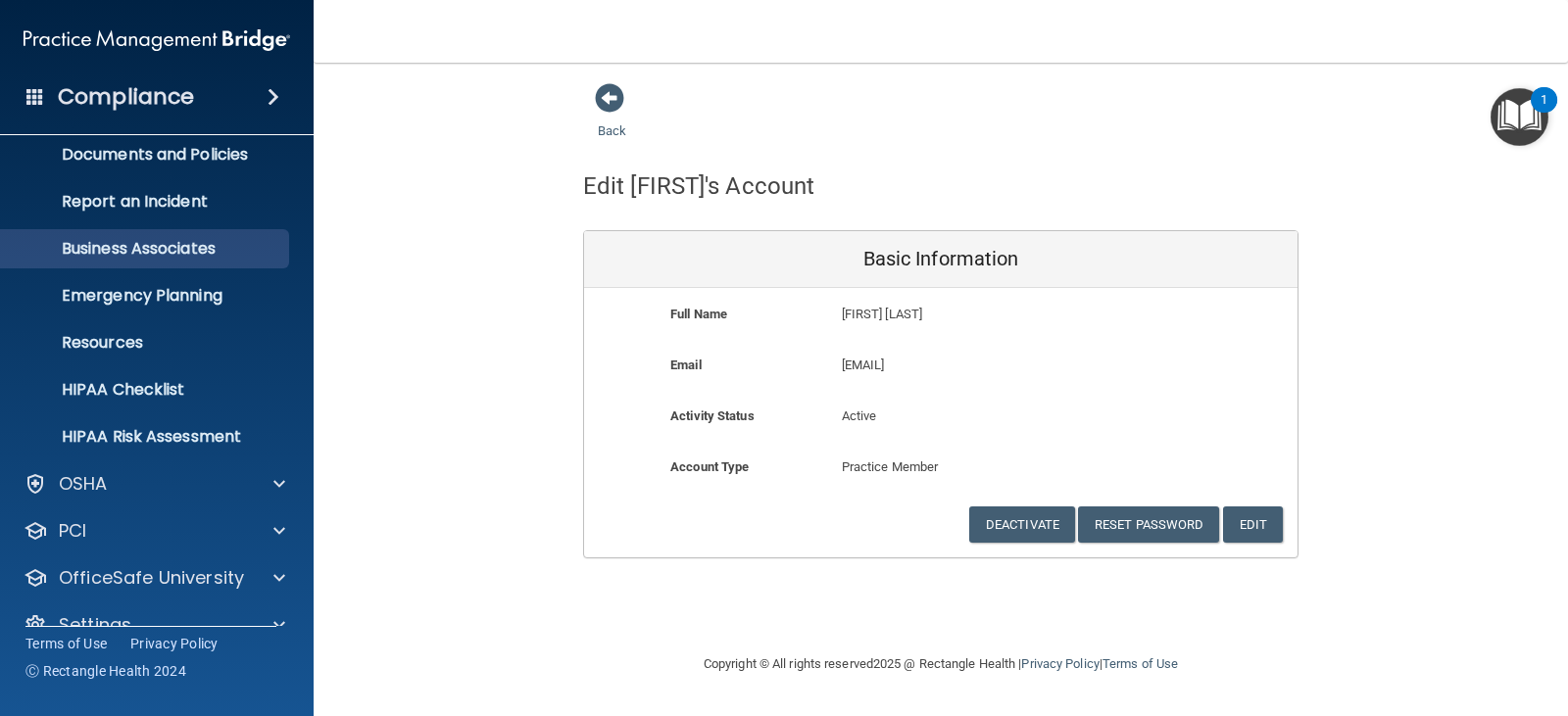 scroll, scrollTop: 97, scrollLeft: 0, axis: vertical 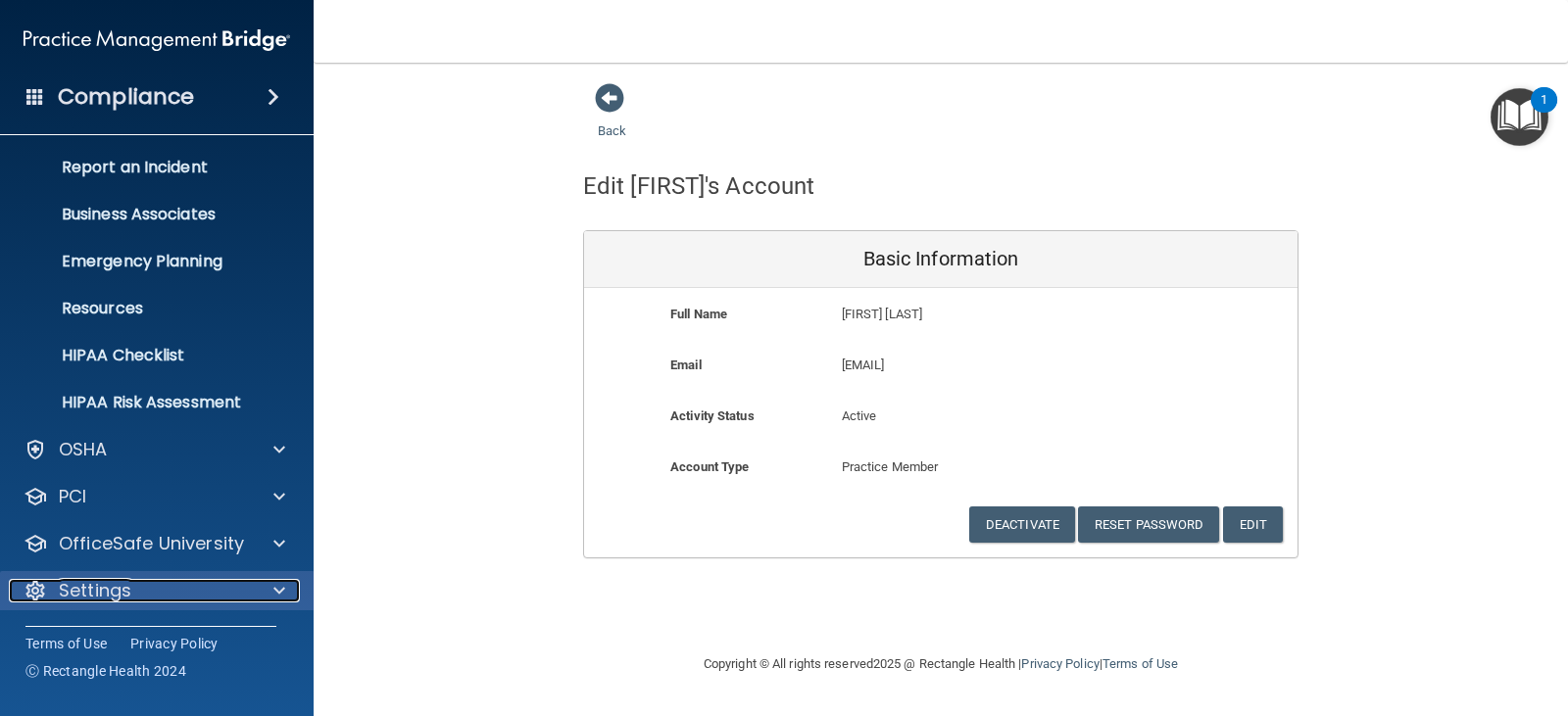 click on "Settings" at bounding box center (95, 591) 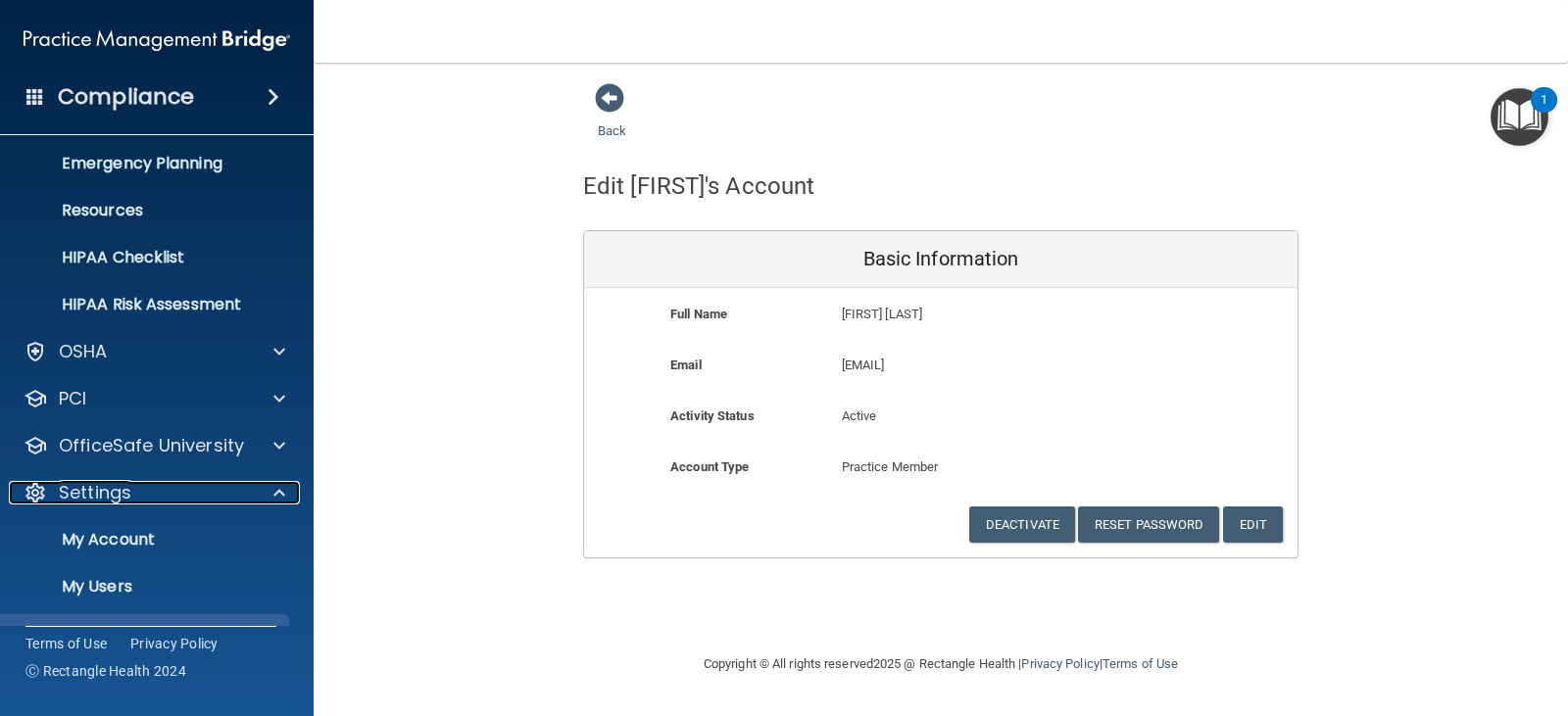 scroll, scrollTop: 285, scrollLeft: 0, axis: vertical 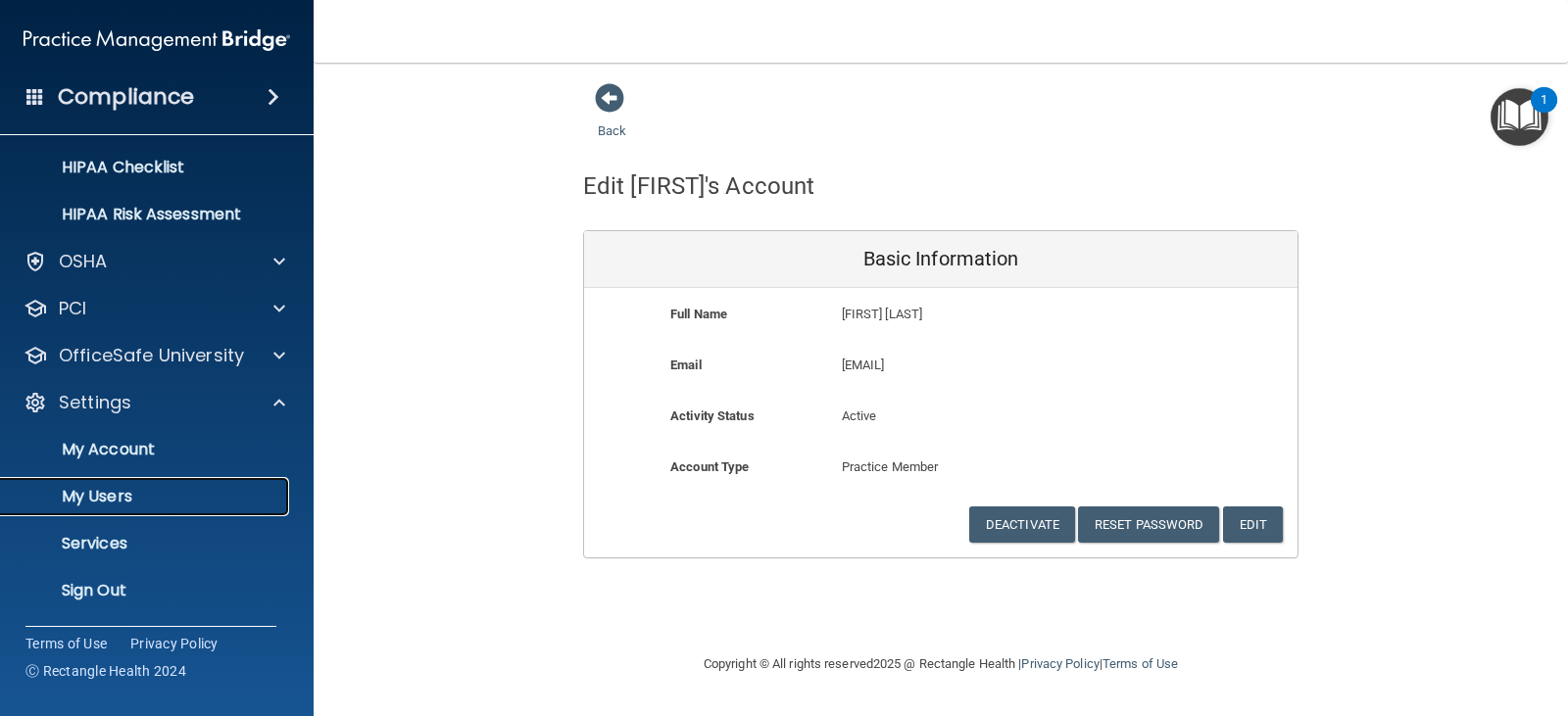 click on "My Users" at bounding box center [146, 497] 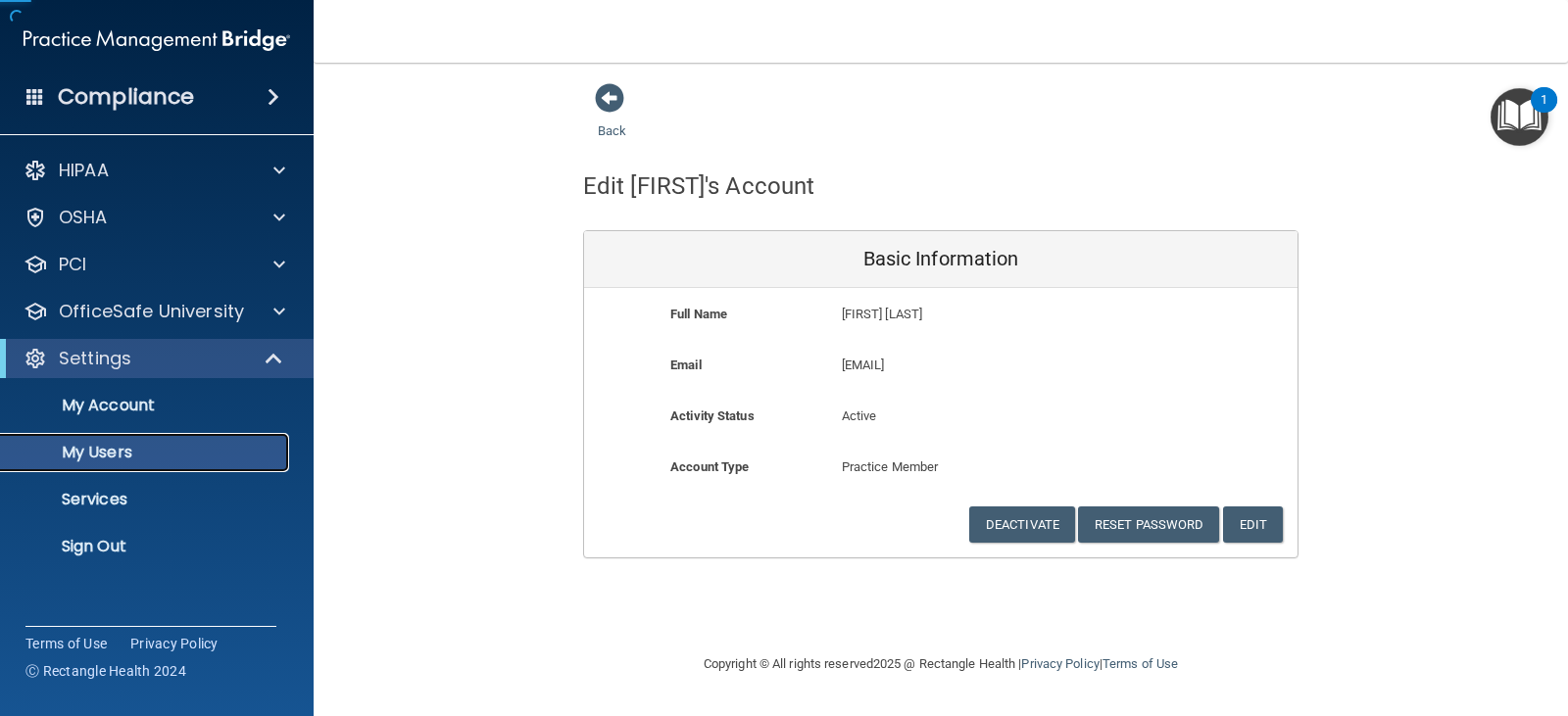 scroll, scrollTop: 0, scrollLeft: 0, axis: both 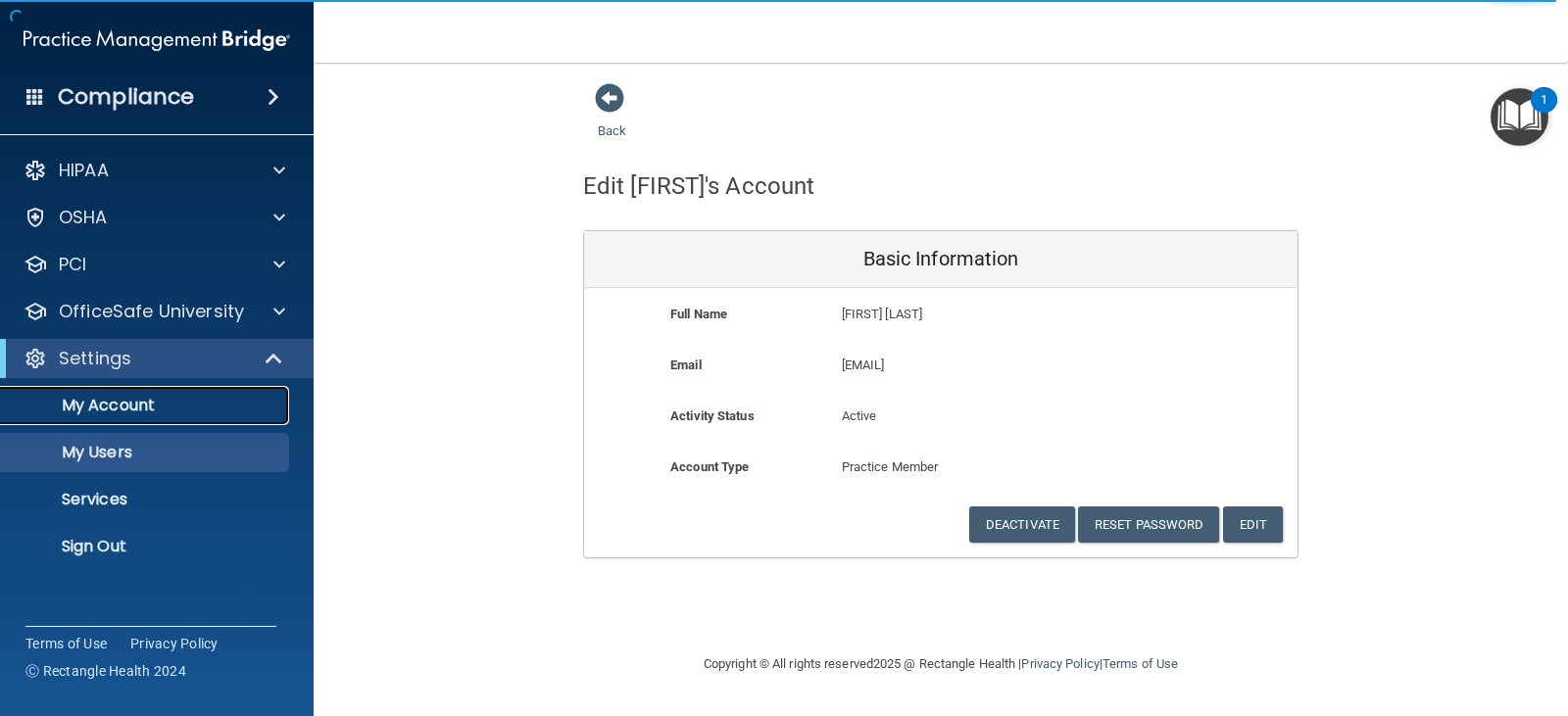 click on "My Account" at bounding box center [146, 406] 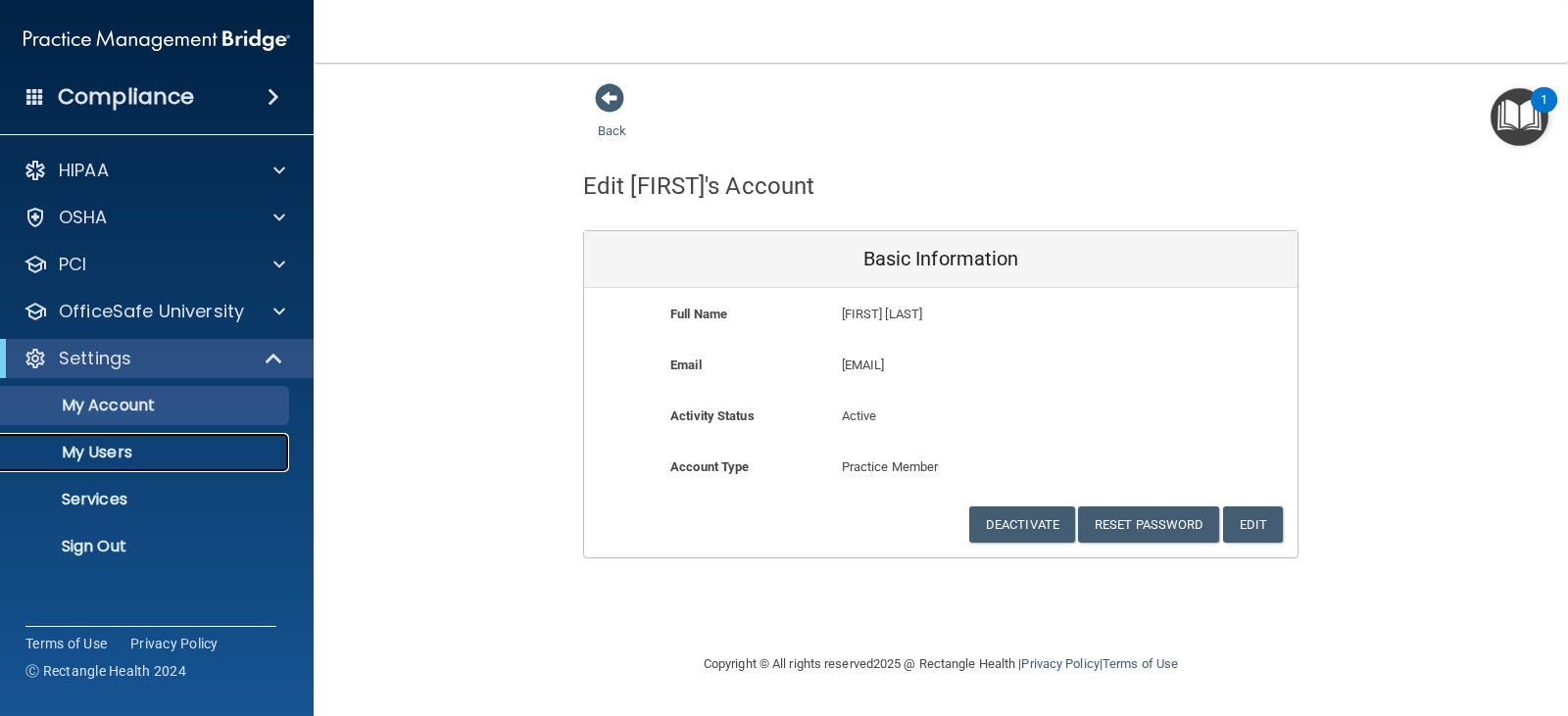 click on "My Users" at bounding box center [146, 453] 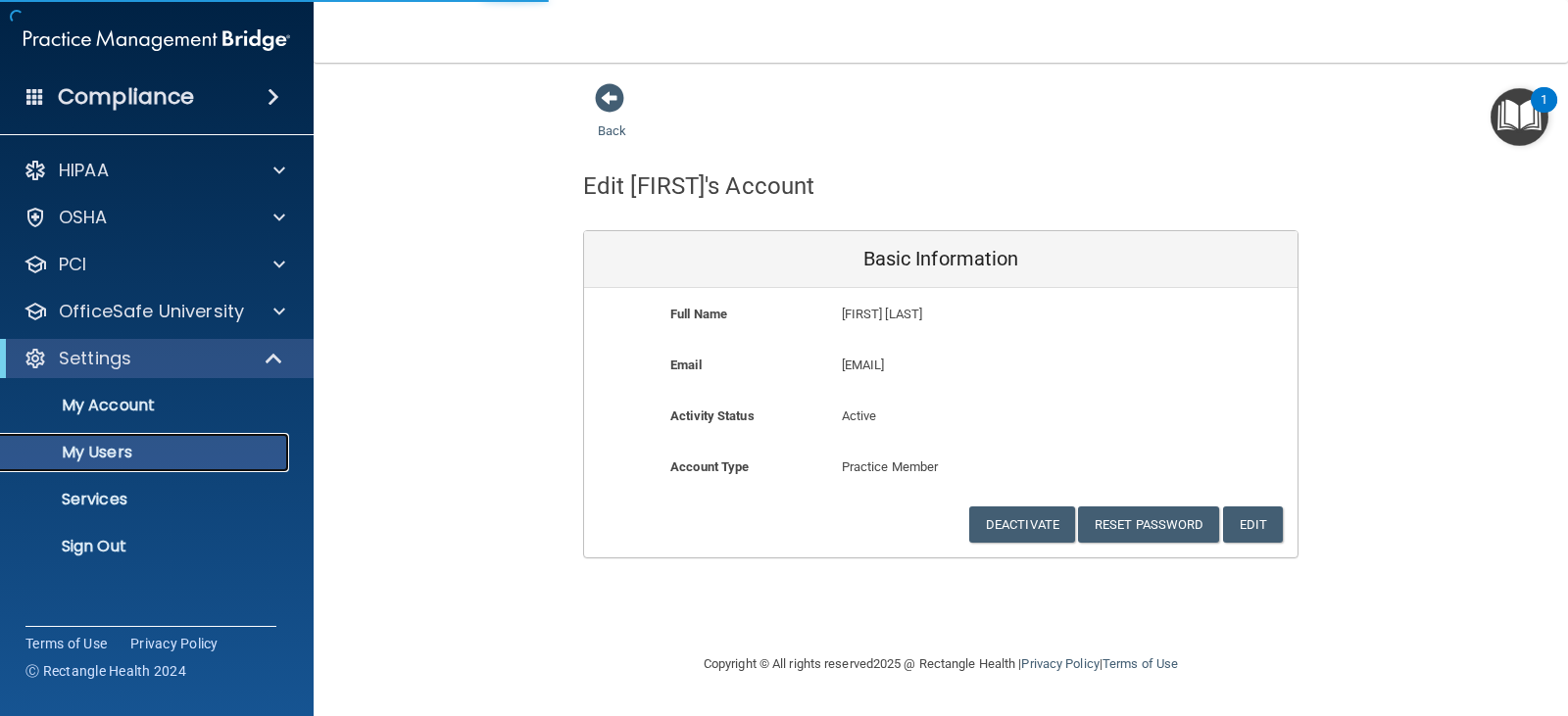 select on "20" 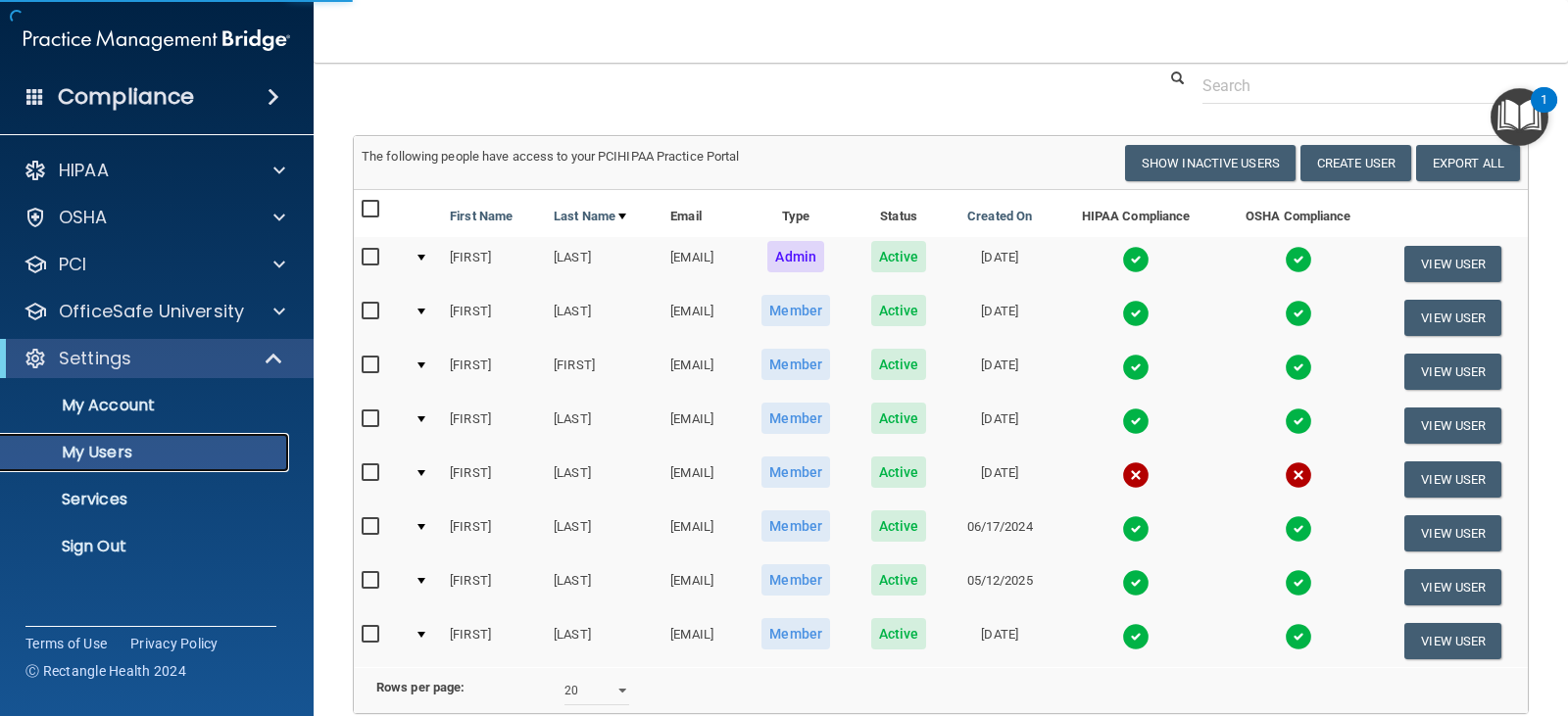 scroll, scrollTop: 98, scrollLeft: 0, axis: vertical 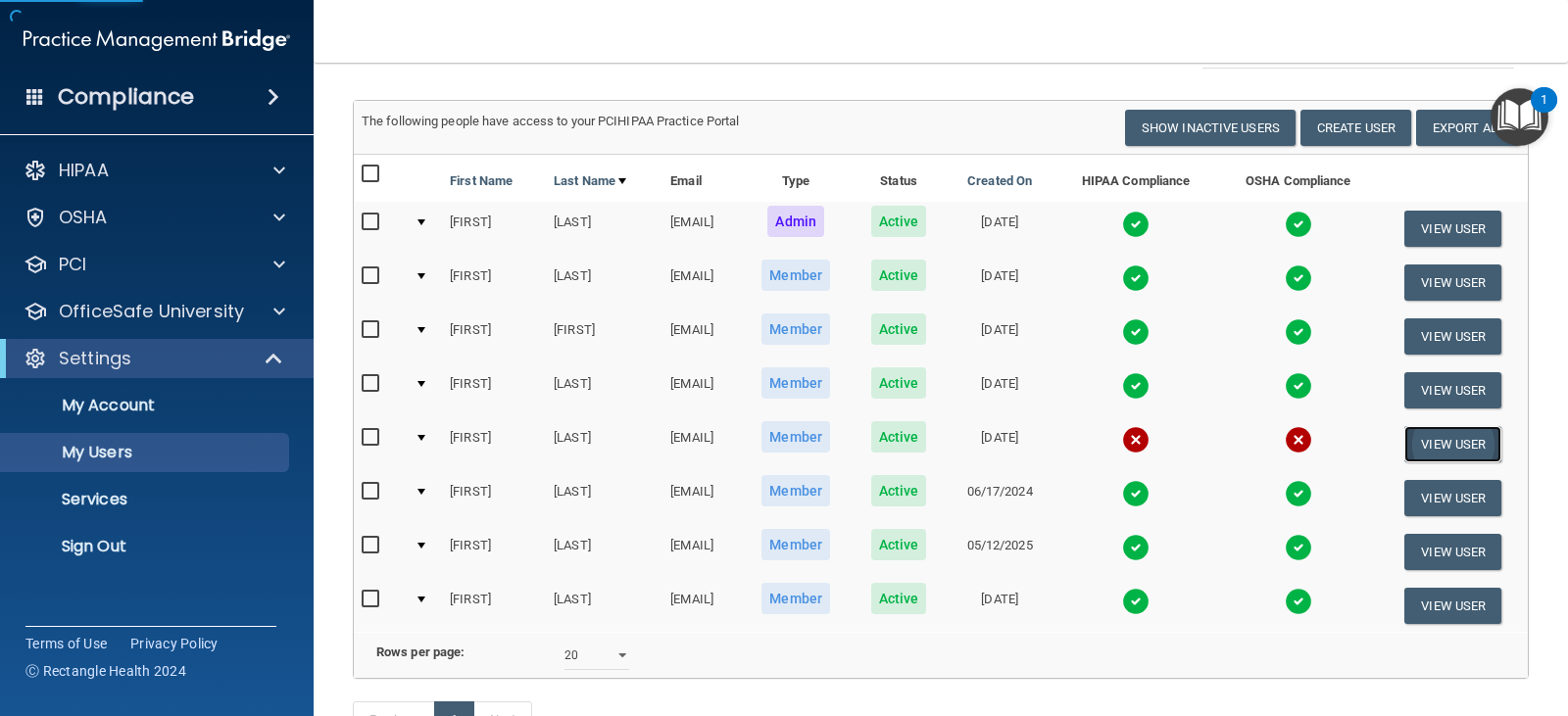 click on "View User" at bounding box center (1452, 444) 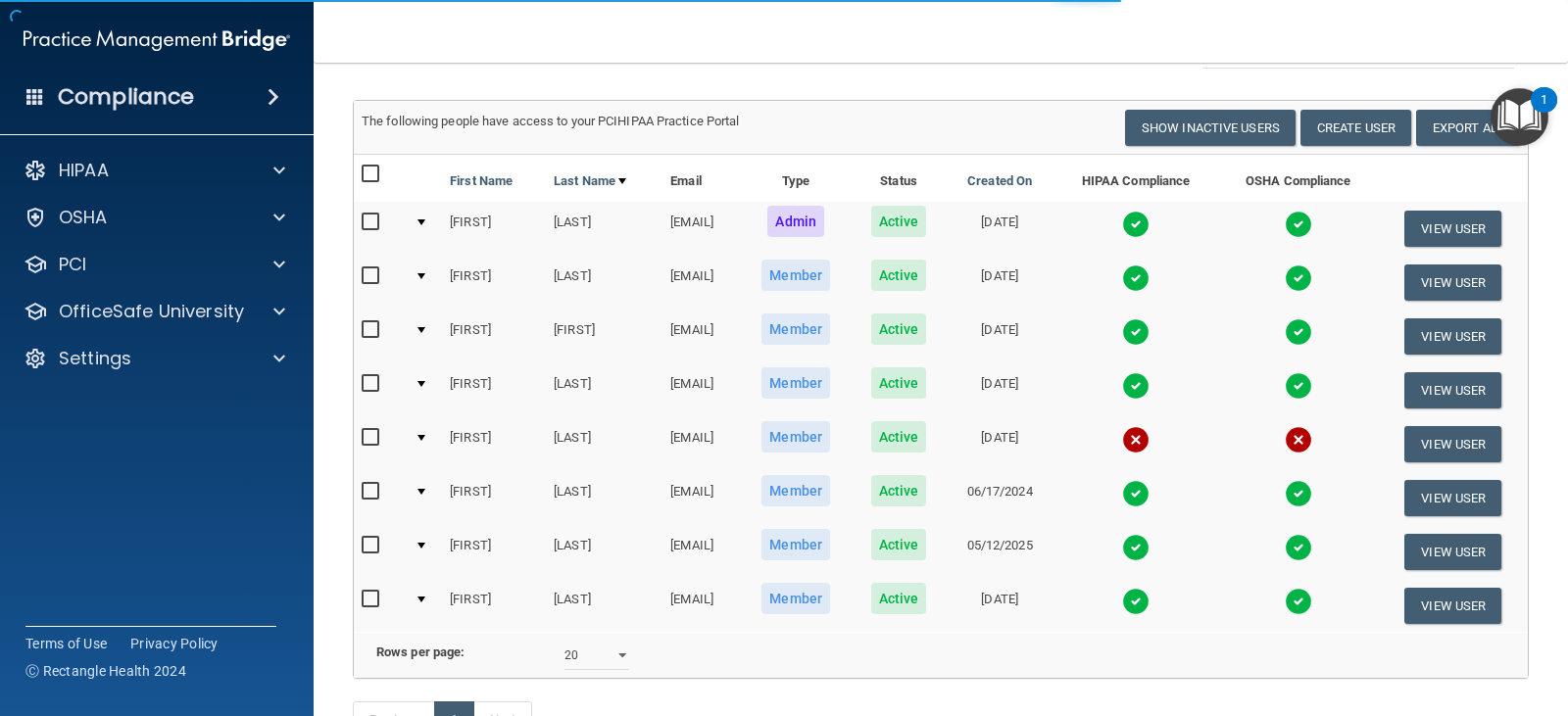 scroll, scrollTop: 0, scrollLeft: 0, axis: both 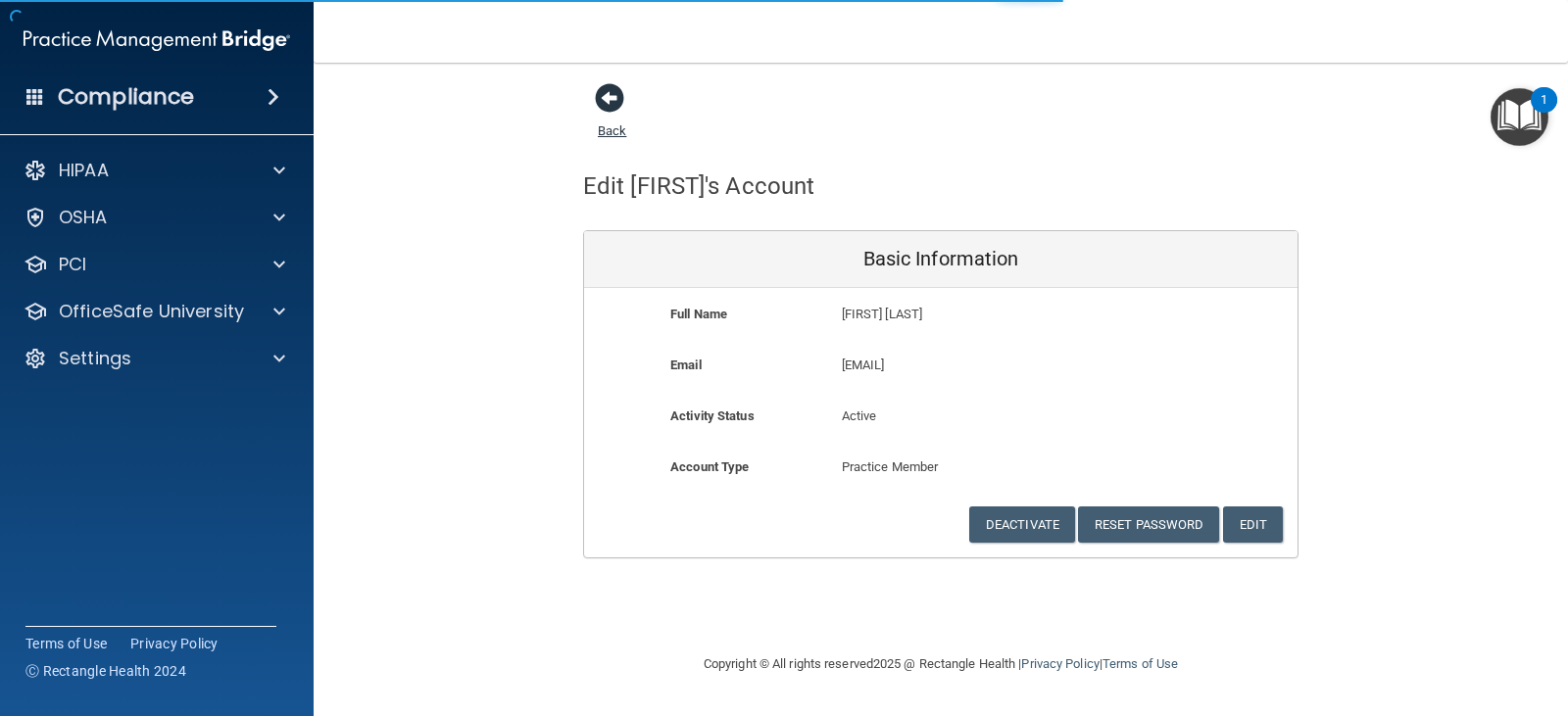 click at bounding box center [610, 98] 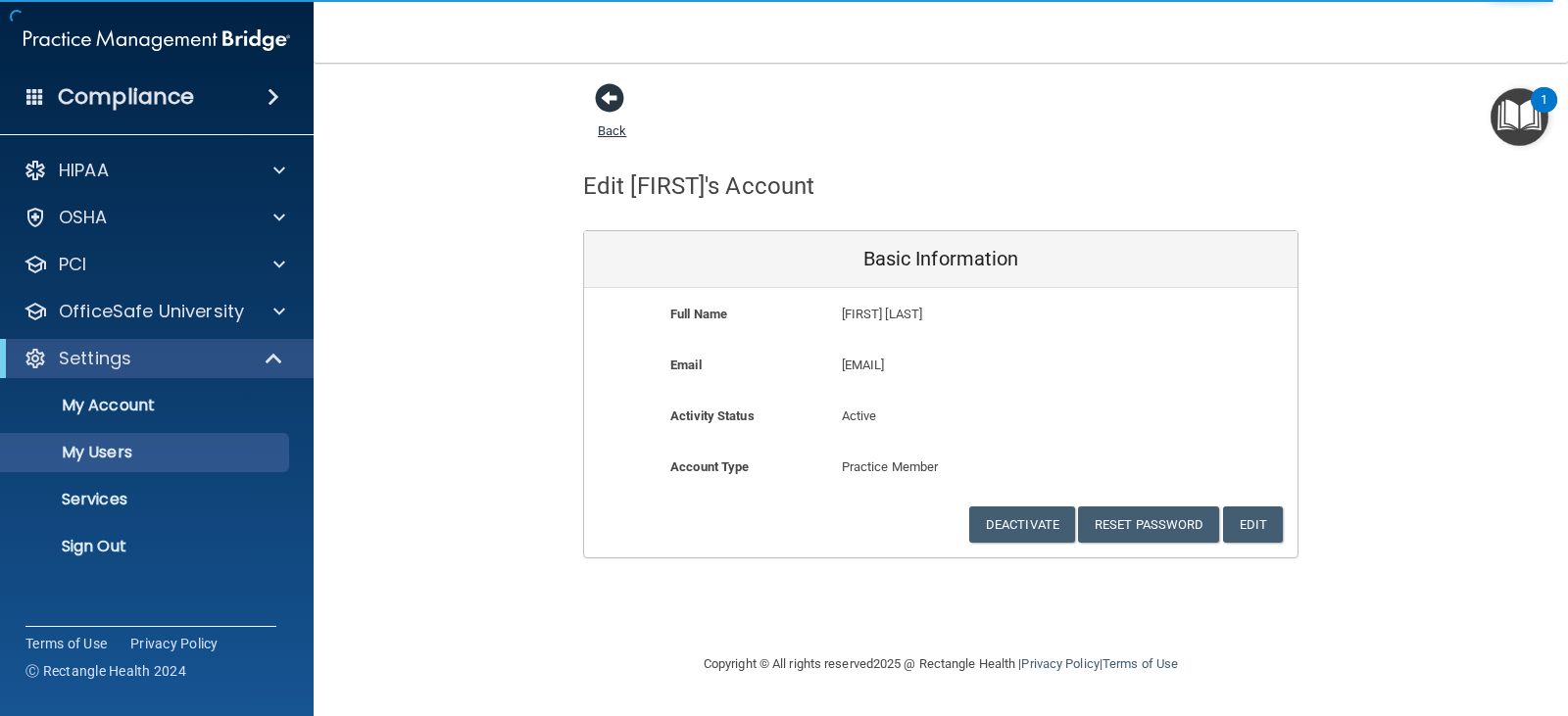 click on "Back" at bounding box center (612, 119) 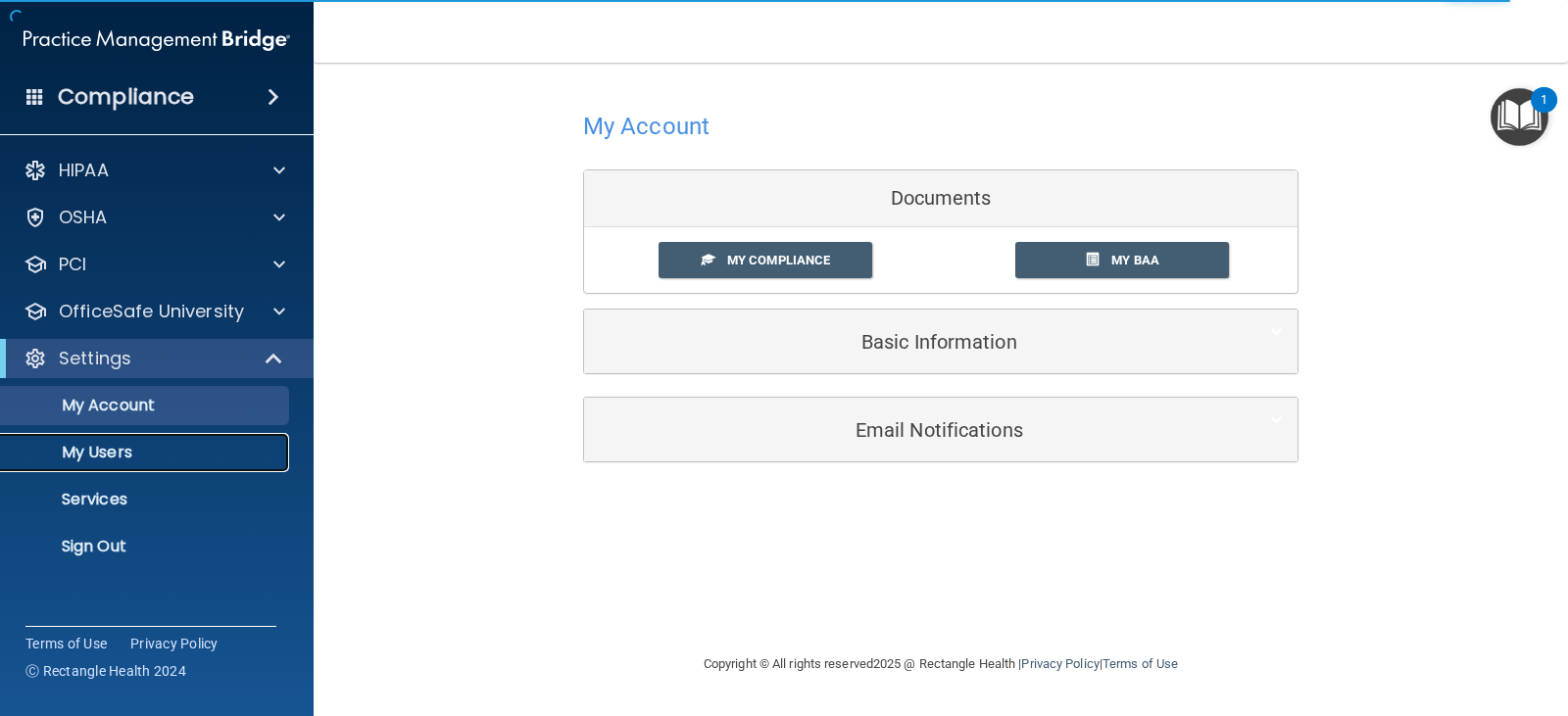 click on "My Users" at bounding box center [146, 453] 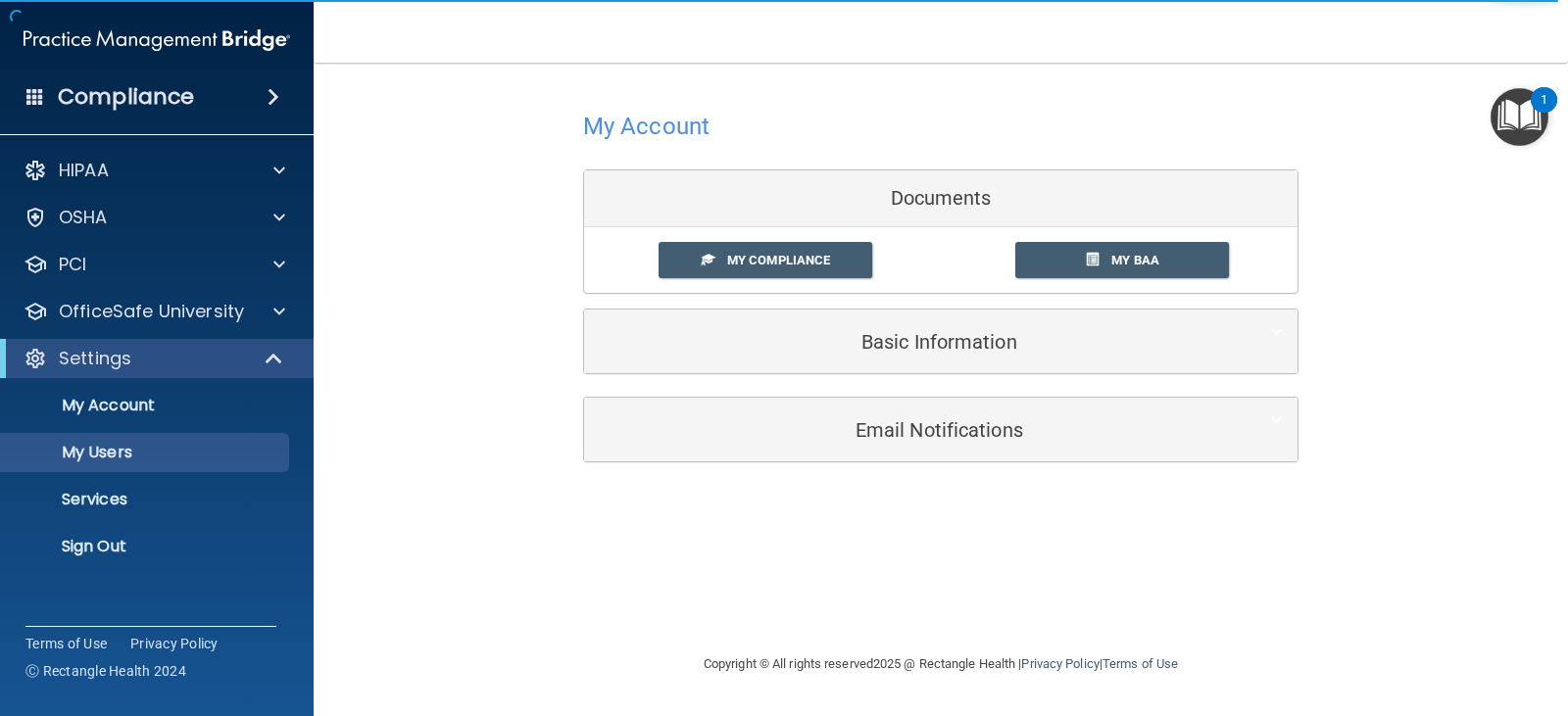 select on "20" 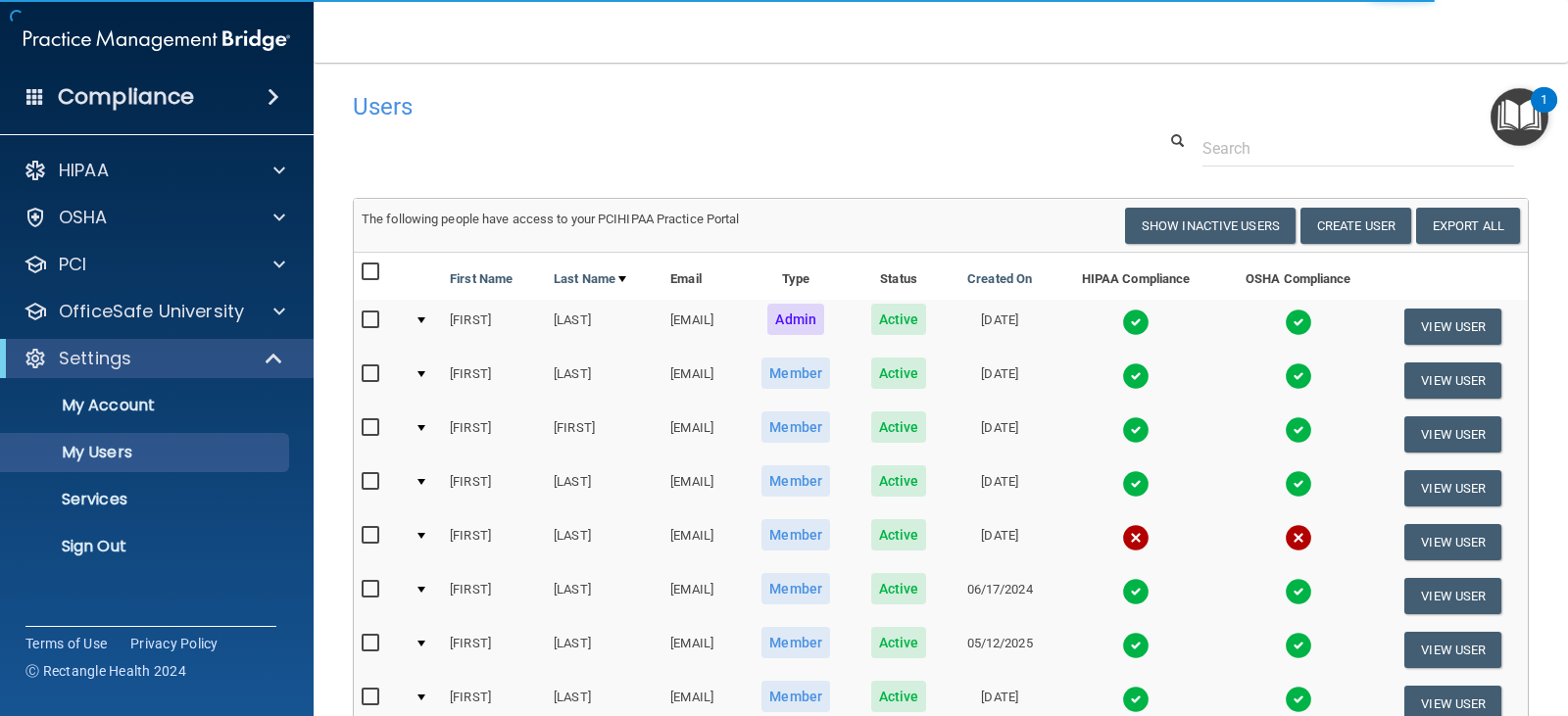 click at bounding box center (421, 536) 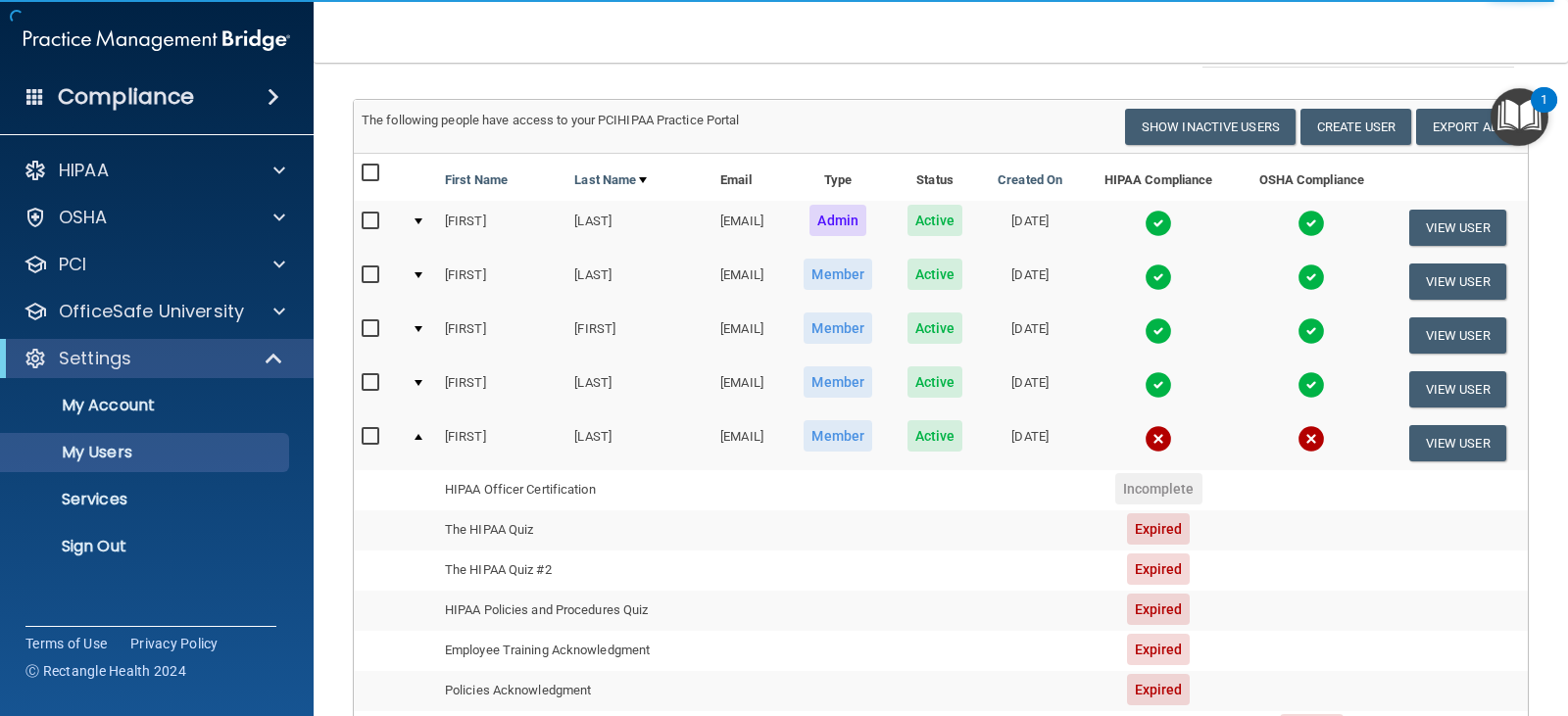 scroll, scrollTop: 0, scrollLeft: 0, axis: both 